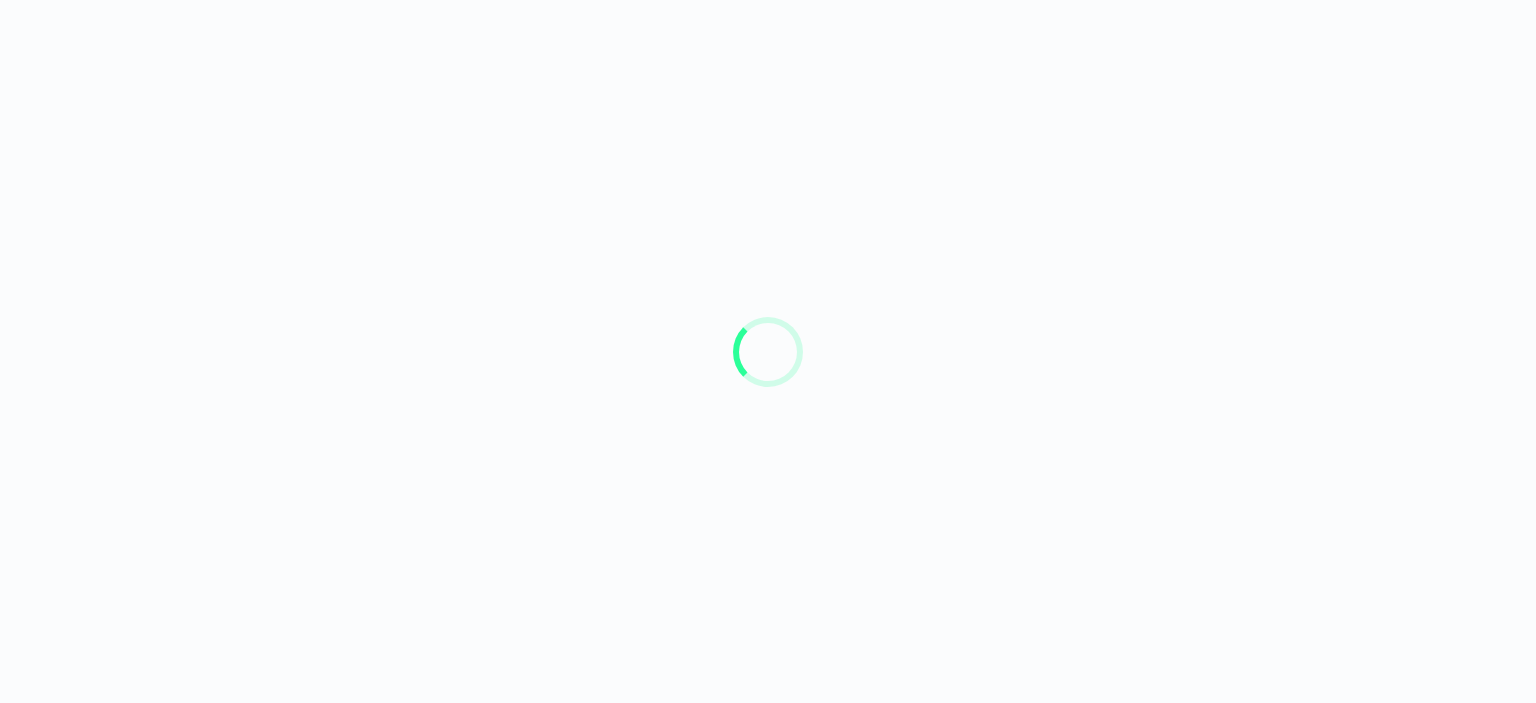scroll, scrollTop: 0, scrollLeft: 0, axis: both 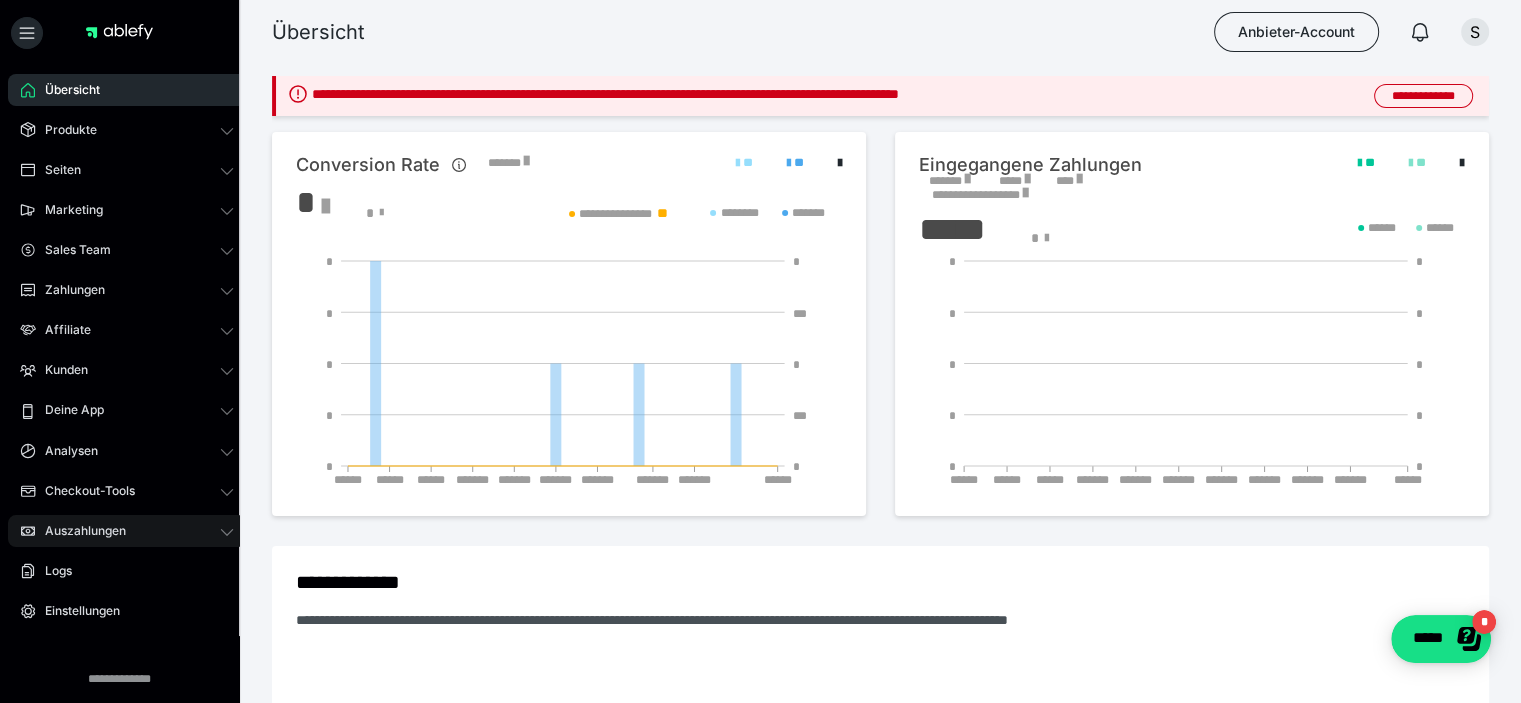 click 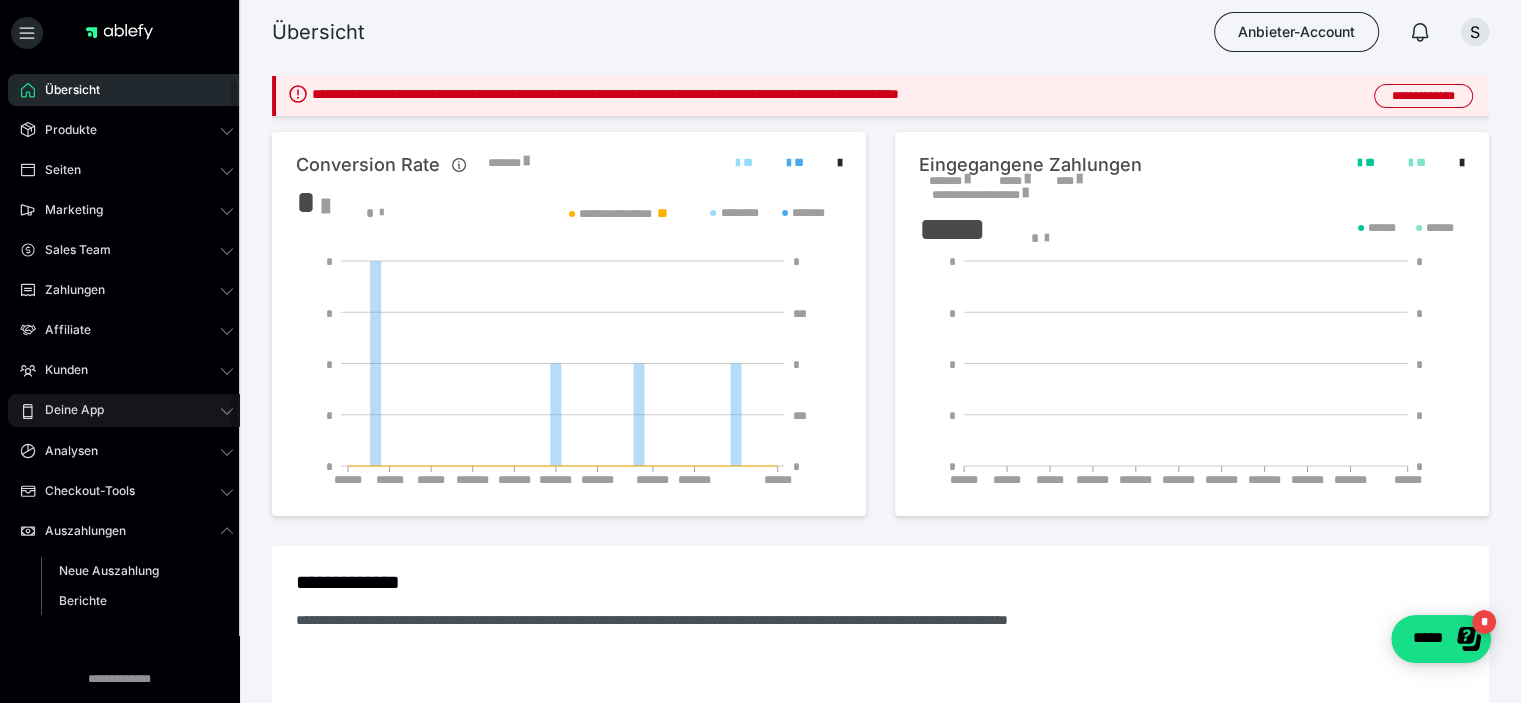 scroll, scrollTop: 100, scrollLeft: 0, axis: vertical 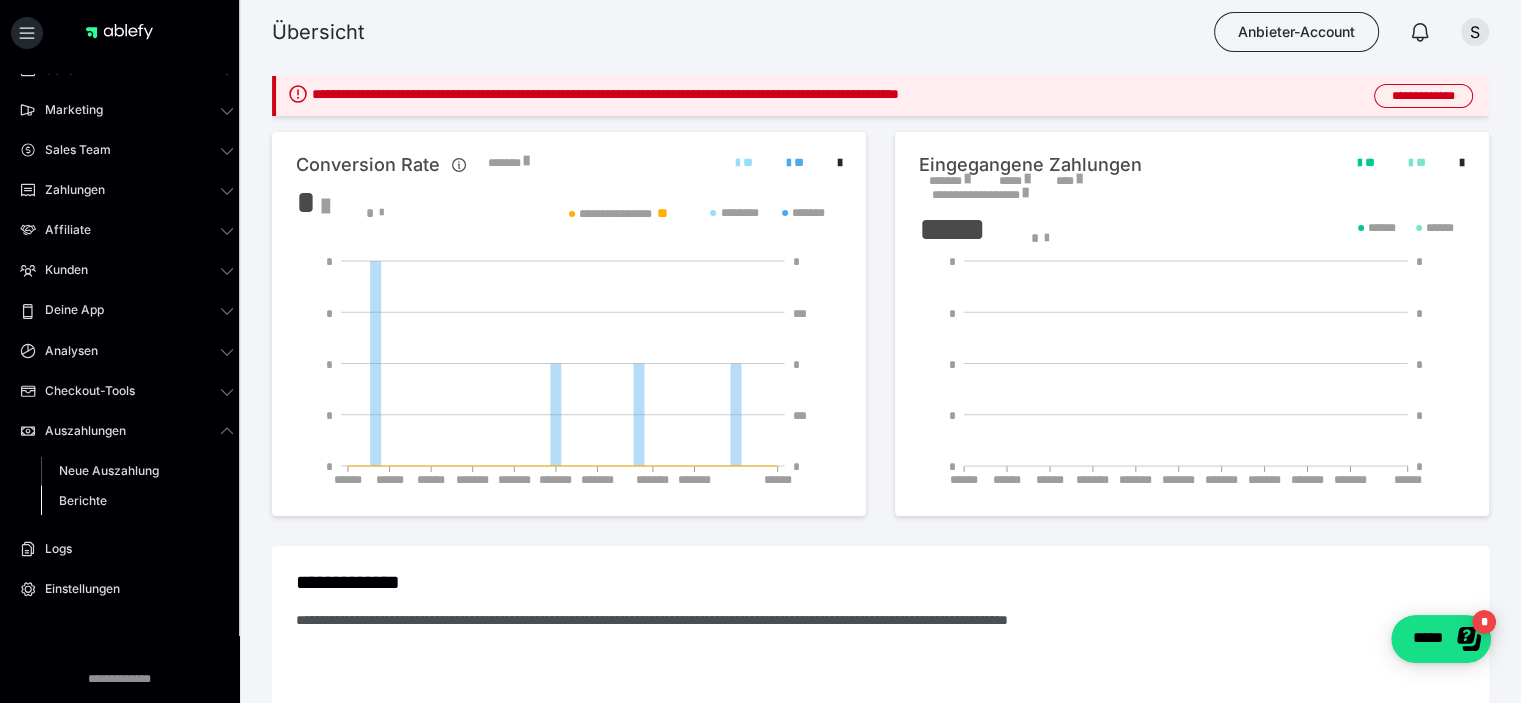click on "Berichte" at bounding box center (83, 500) 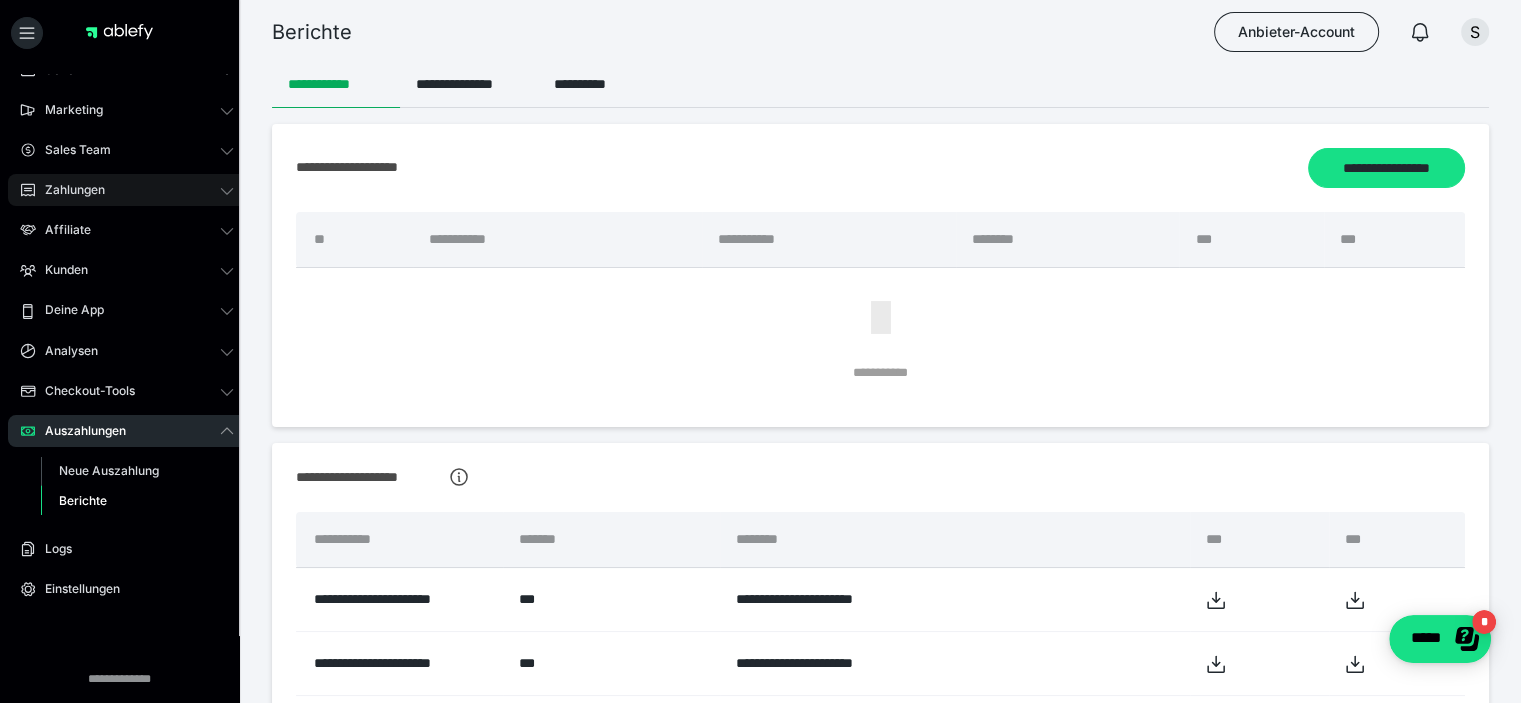 click 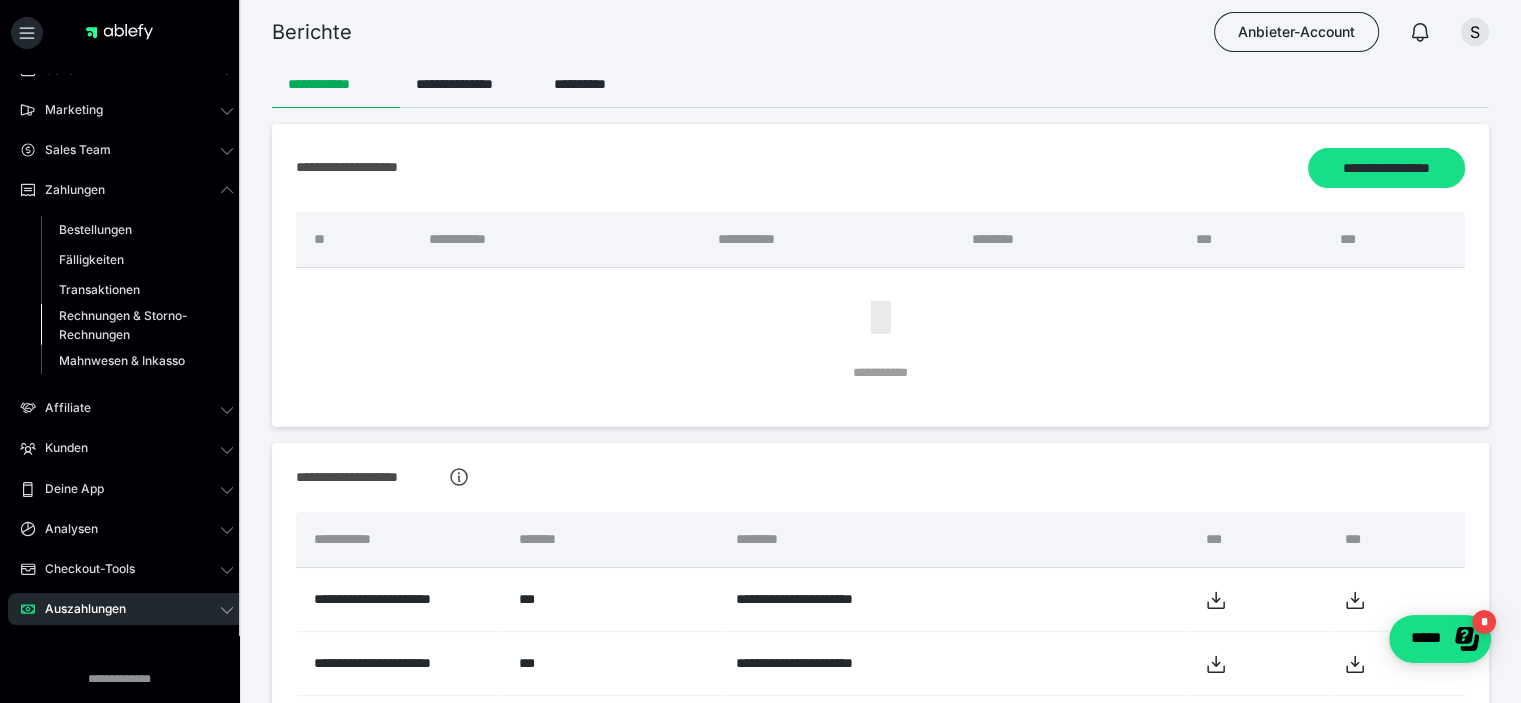 click on "Rechnungen & Storno-Rechnungen" at bounding box center [126, 325] 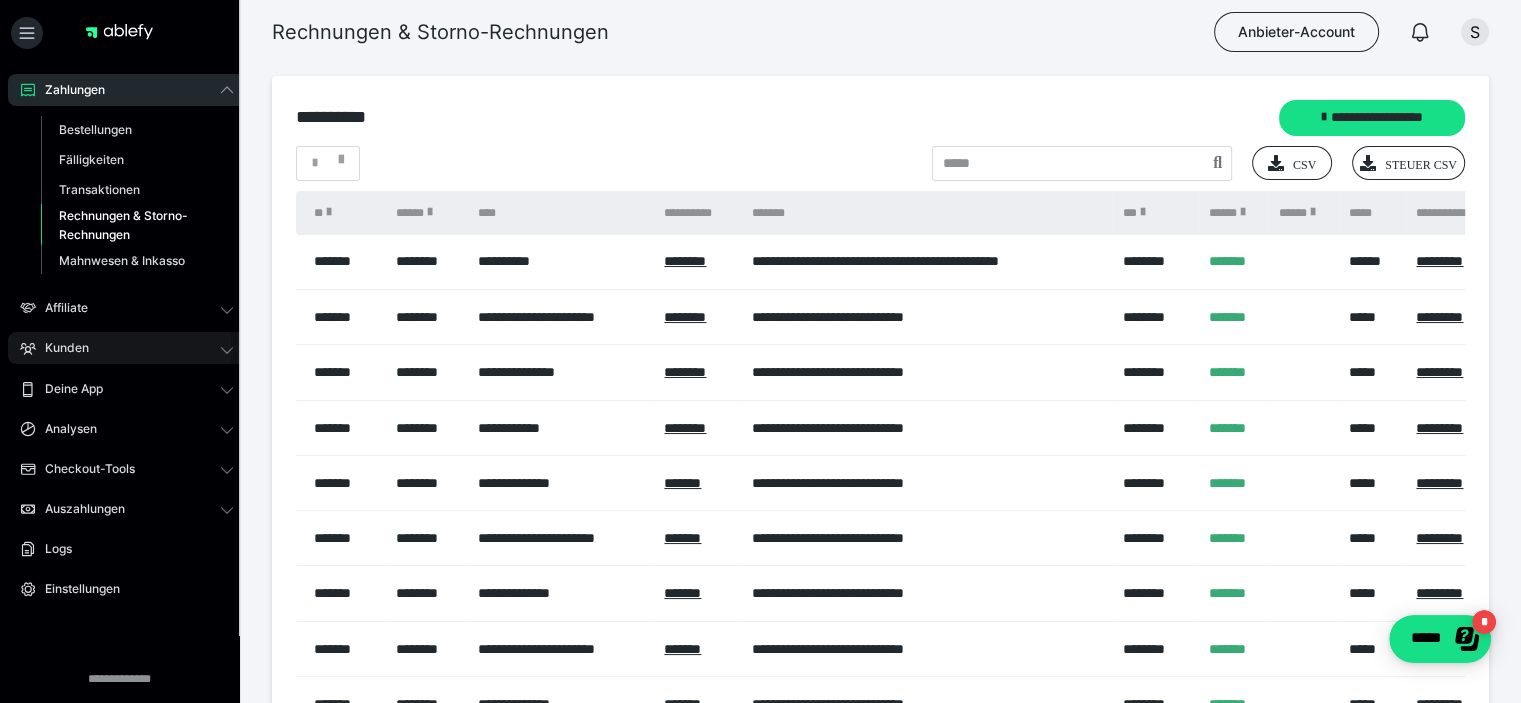 scroll, scrollTop: 214, scrollLeft: 0, axis: vertical 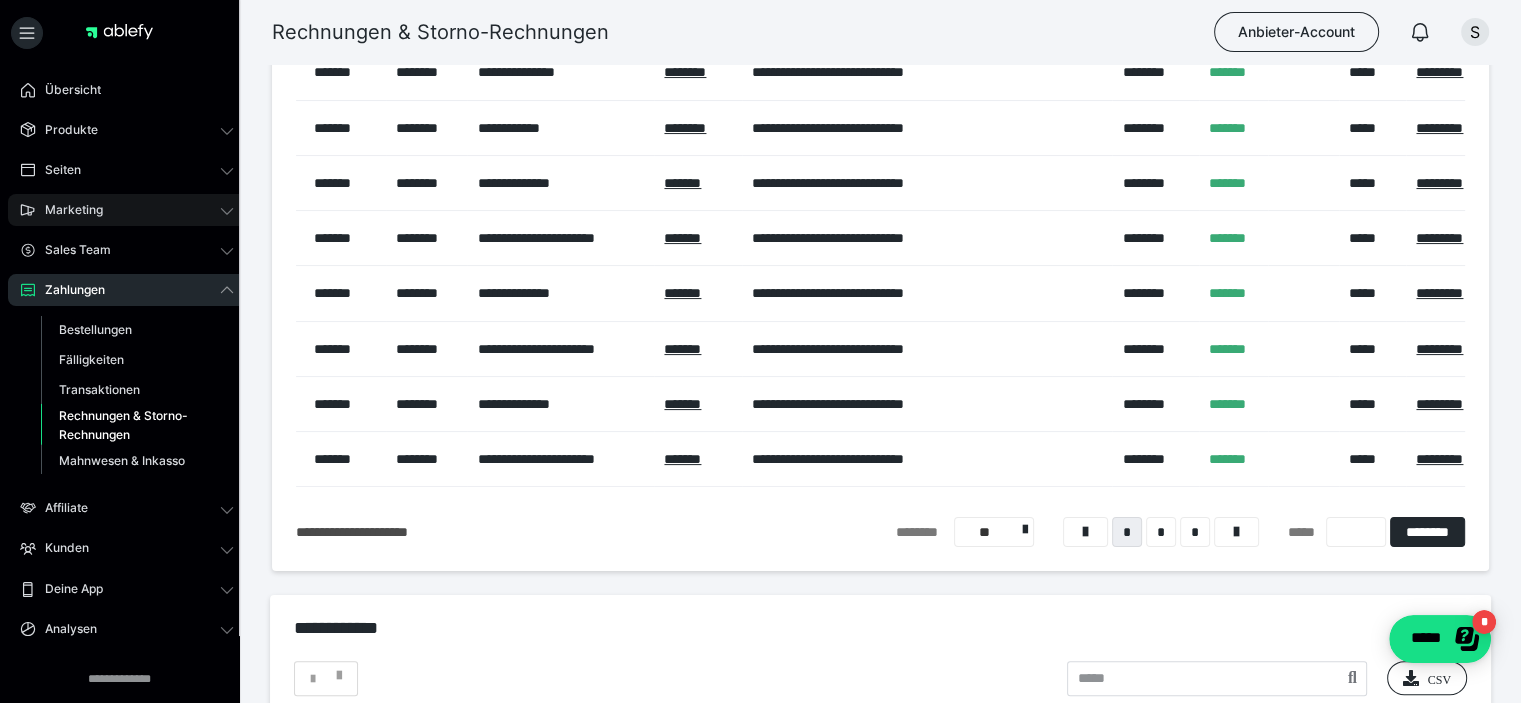 click 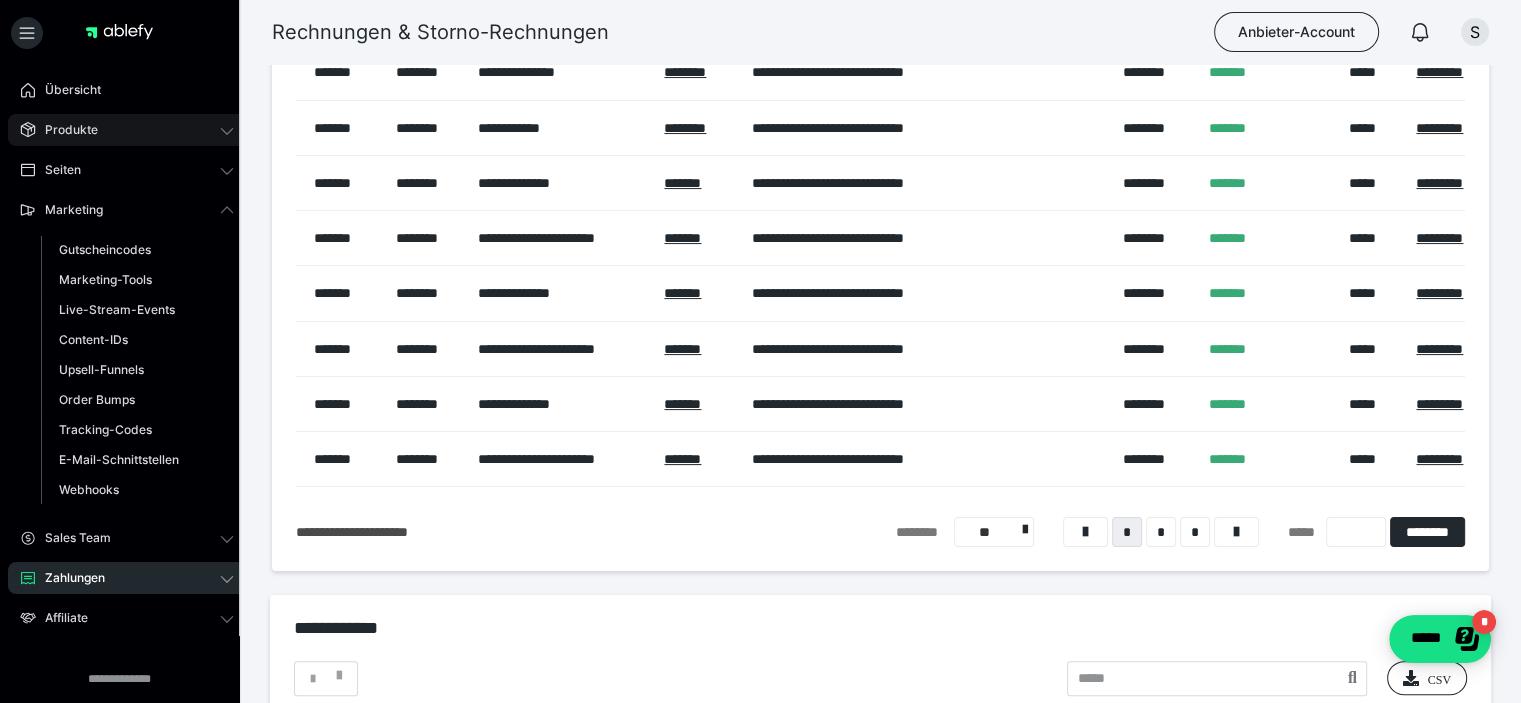 click 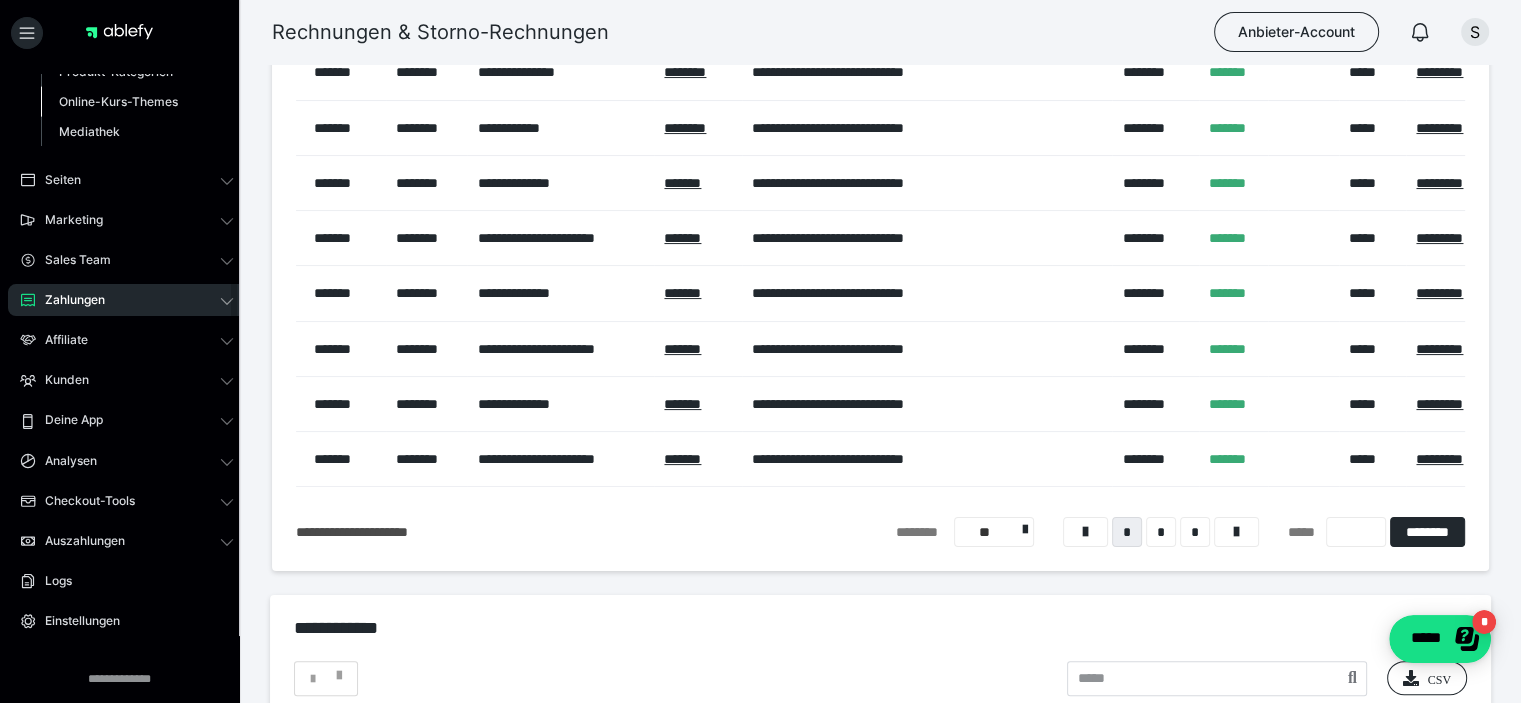scroll, scrollTop: 174, scrollLeft: 0, axis: vertical 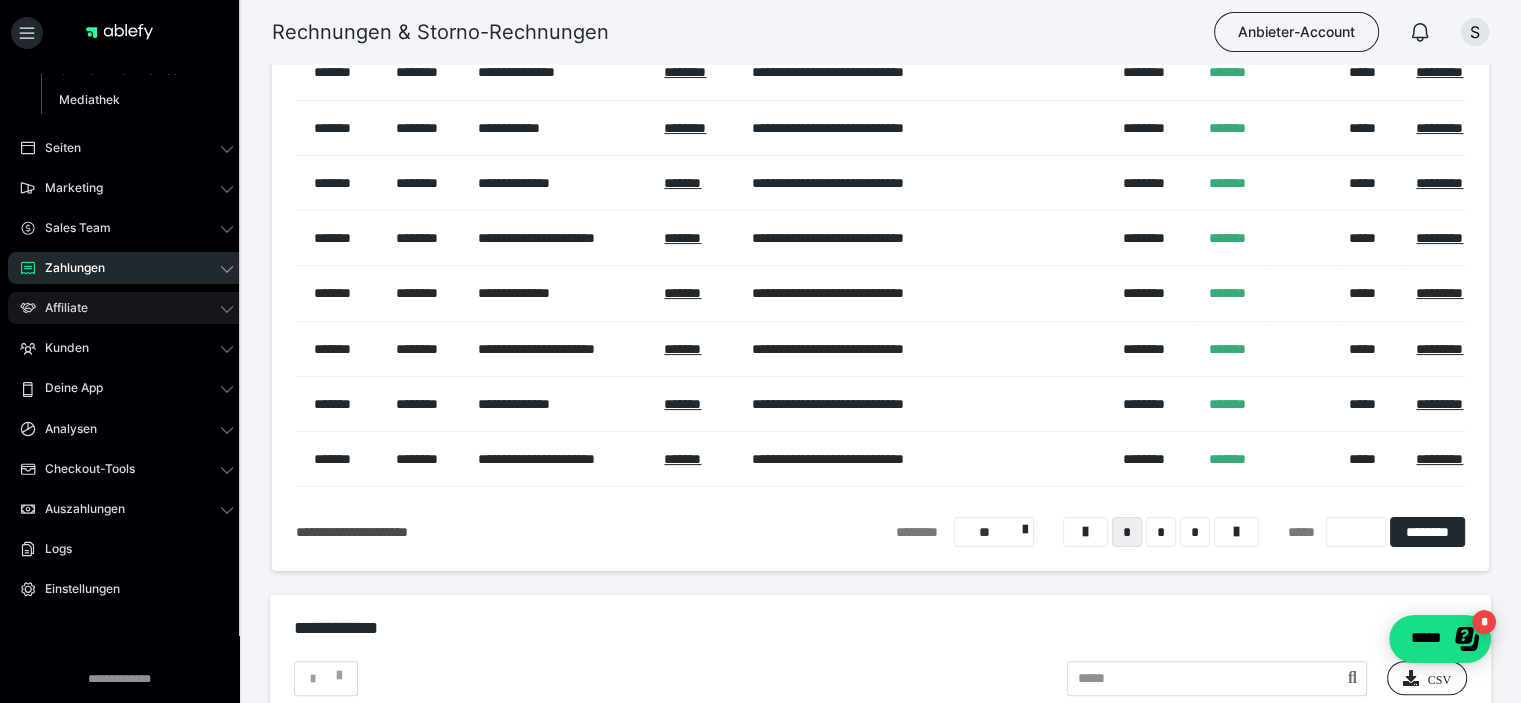 click 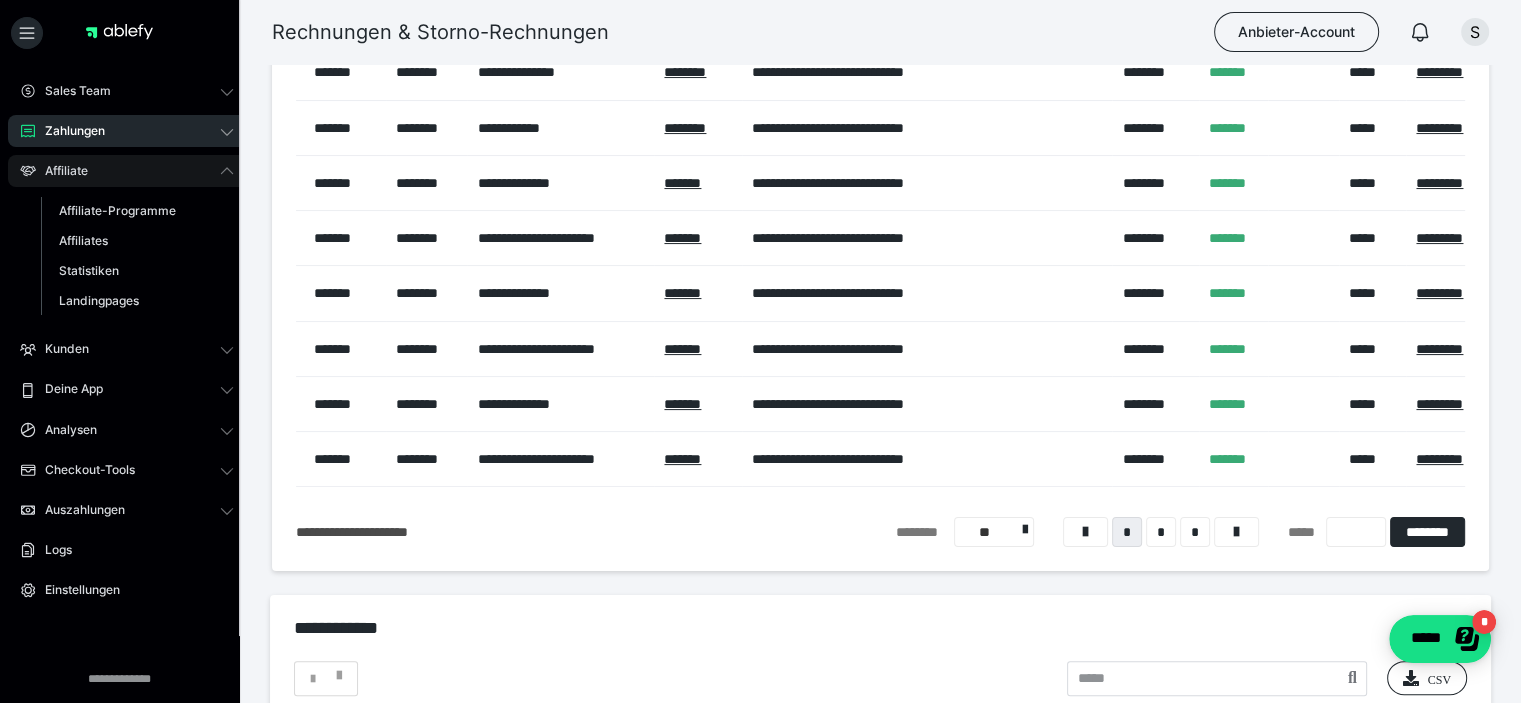 scroll, scrollTop: 174, scrollLeft: 0, axis: vertical 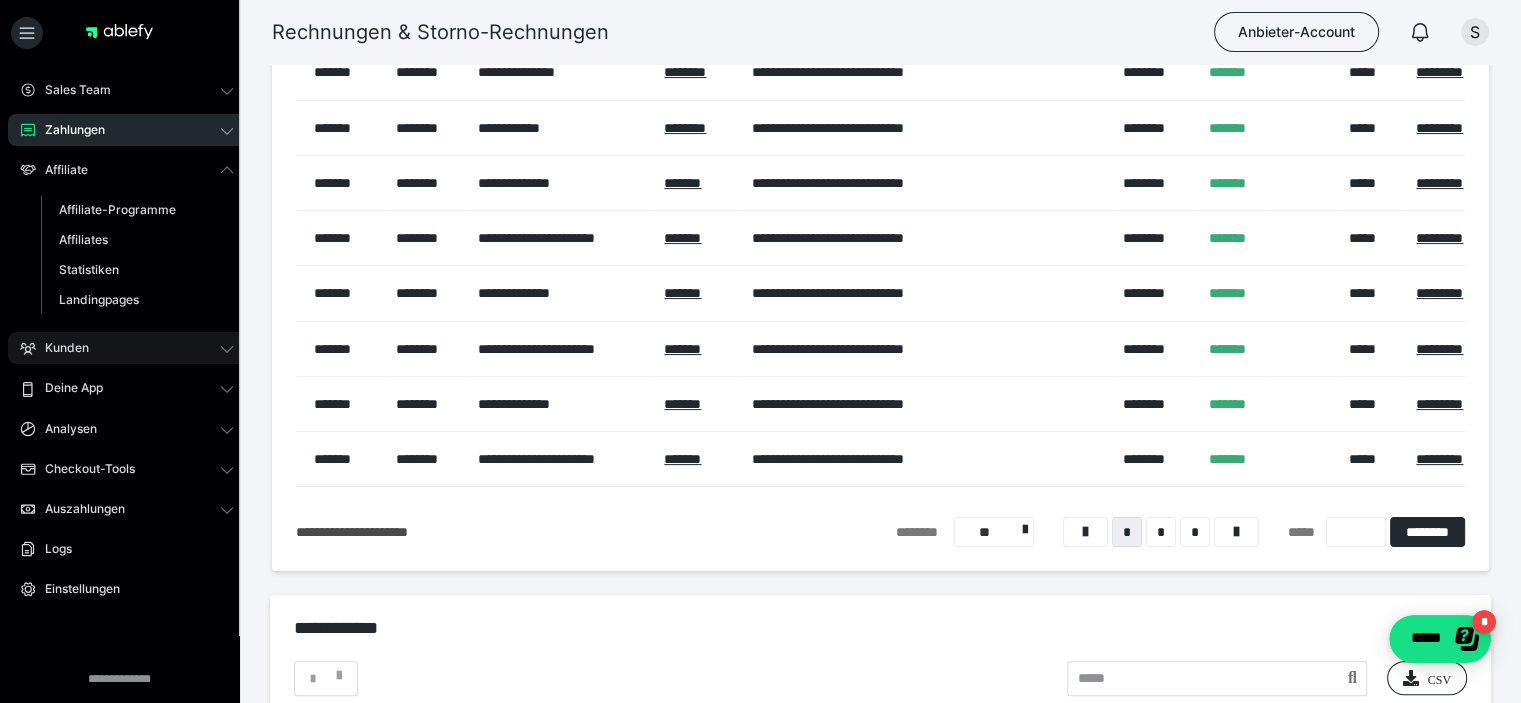 click 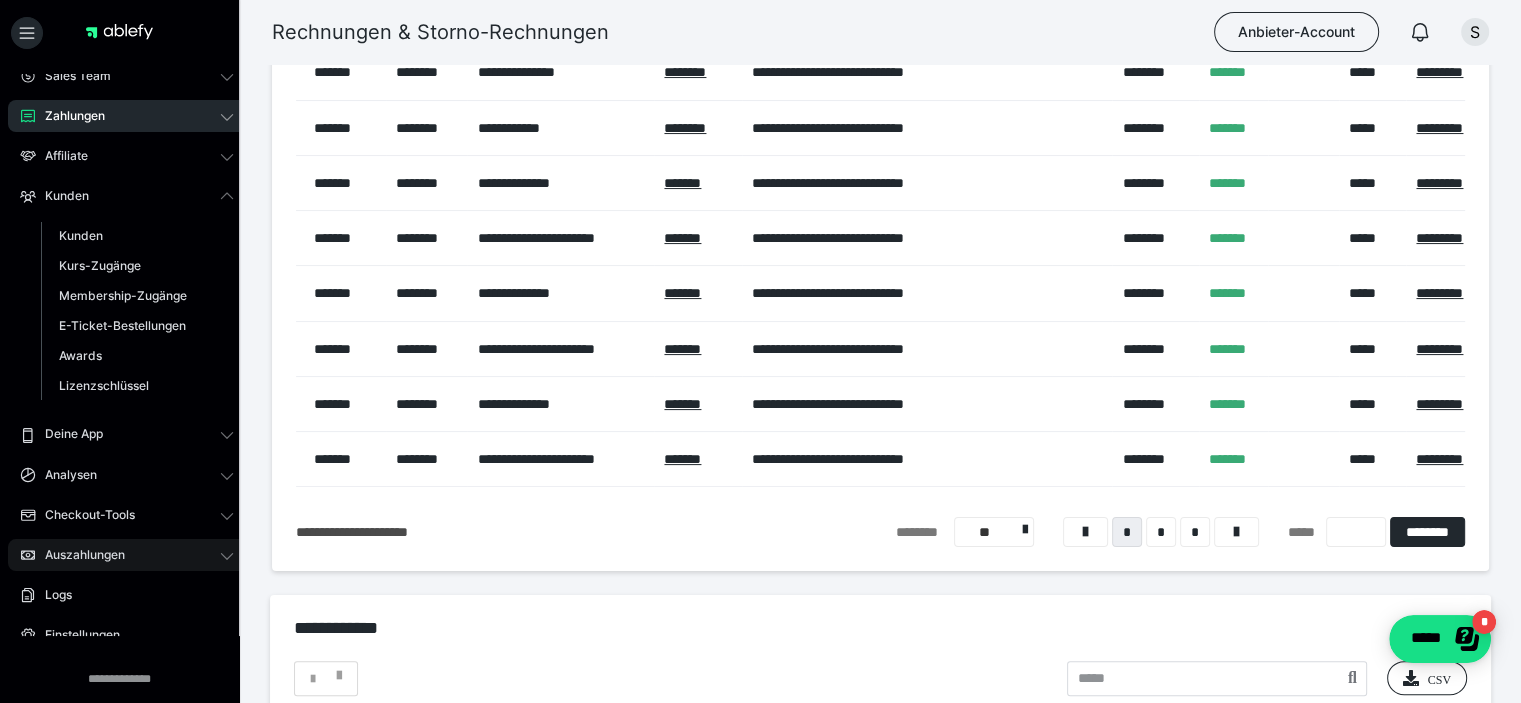 click 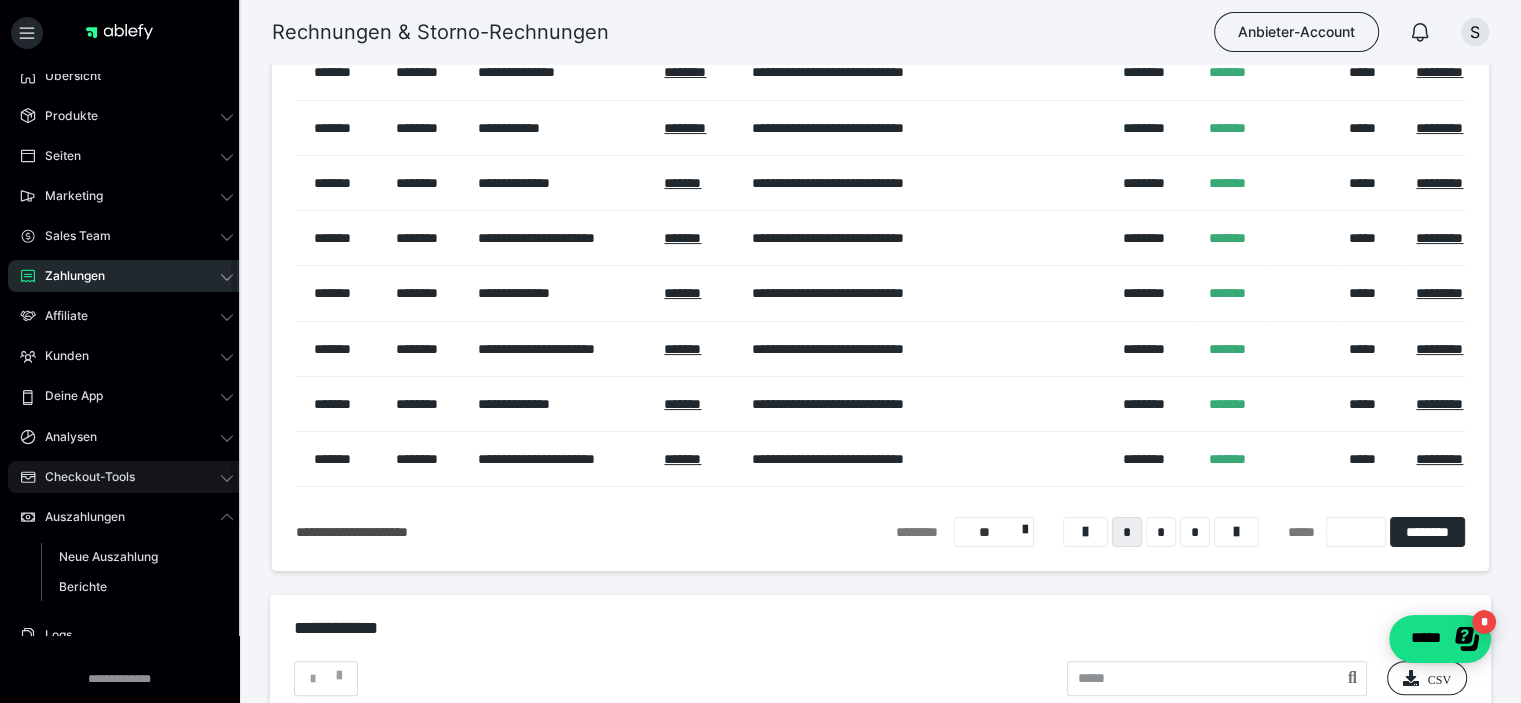 scroll, scrollTop: 0, scrollLeft: 0, axis: both 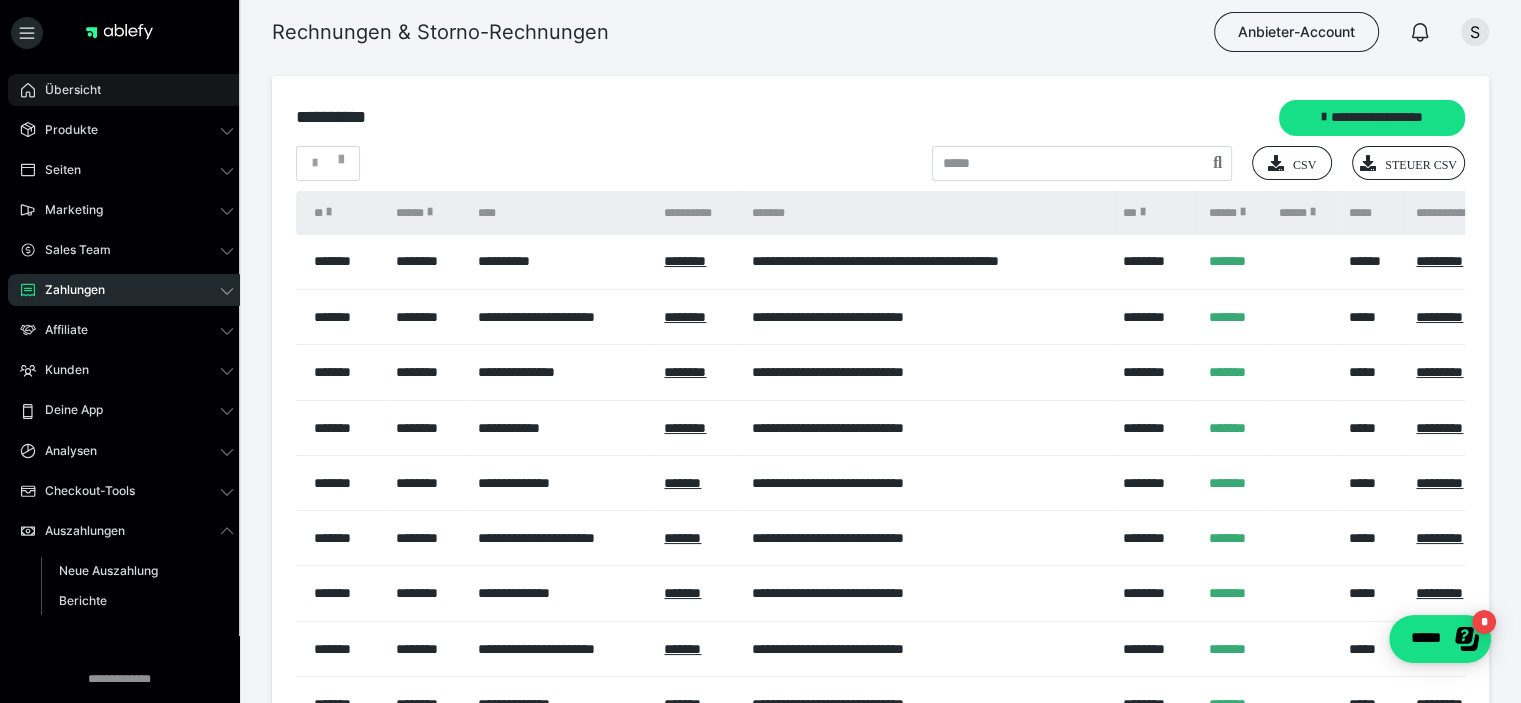 click on "Übersicht" at bounding box center [127, 90] 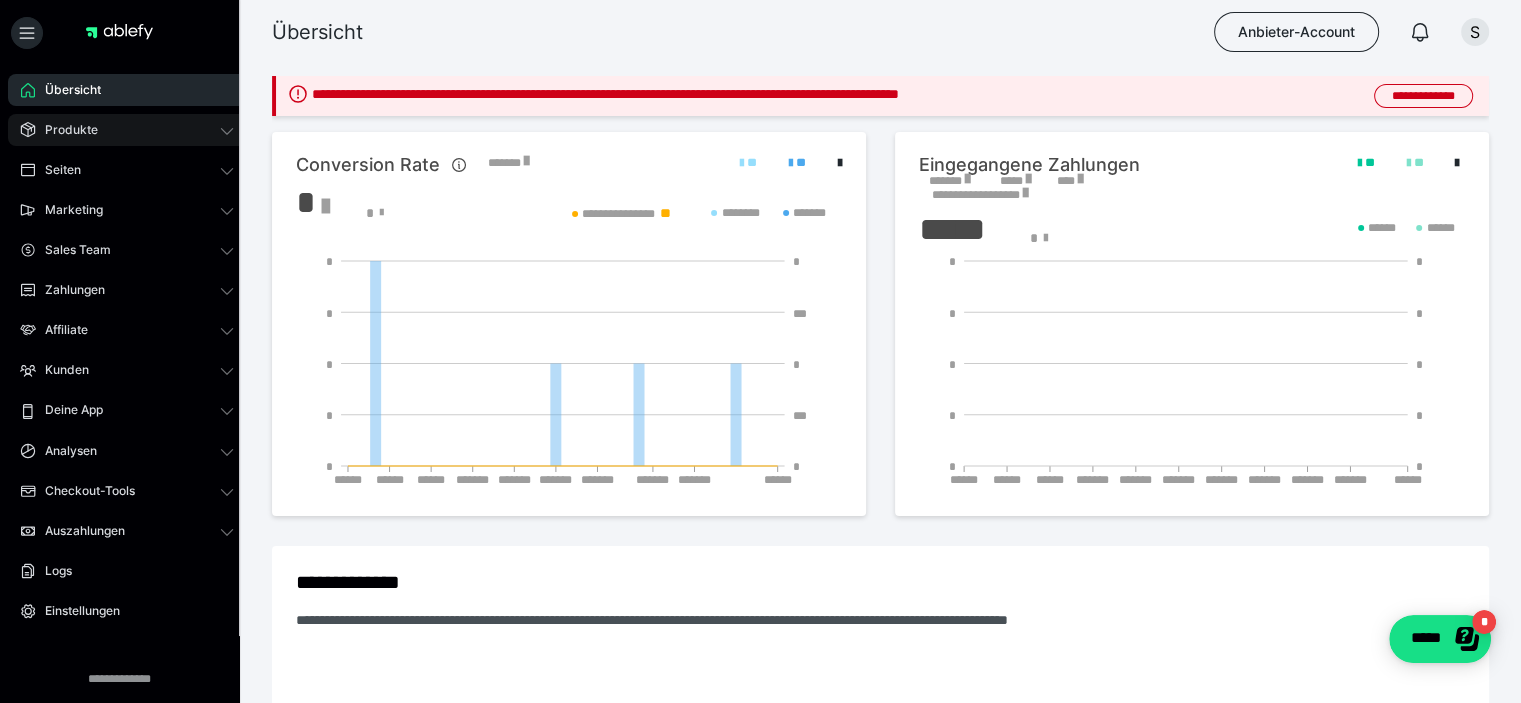 click on "Produkte" at bounding box center (64, 130) 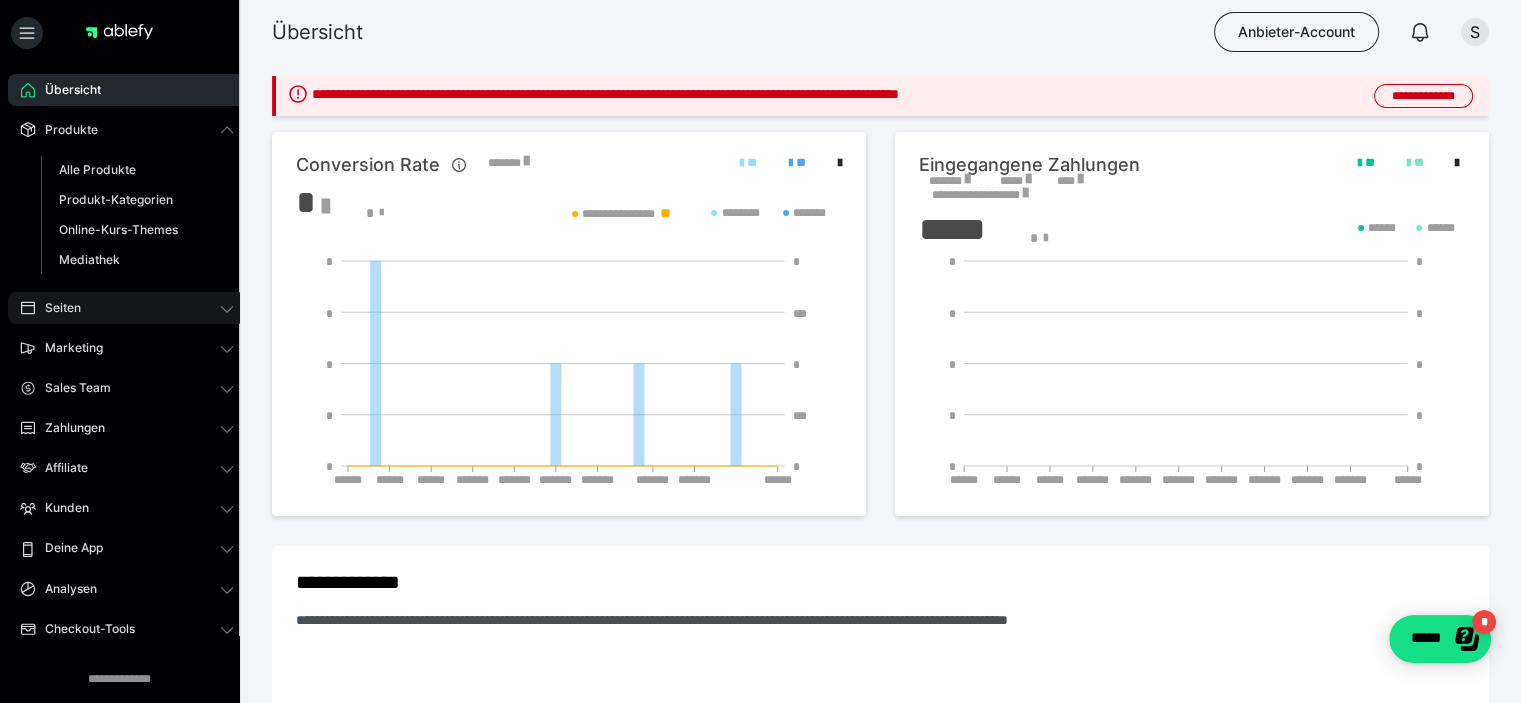 click on "Seiten" at bounding box center [127, 308] 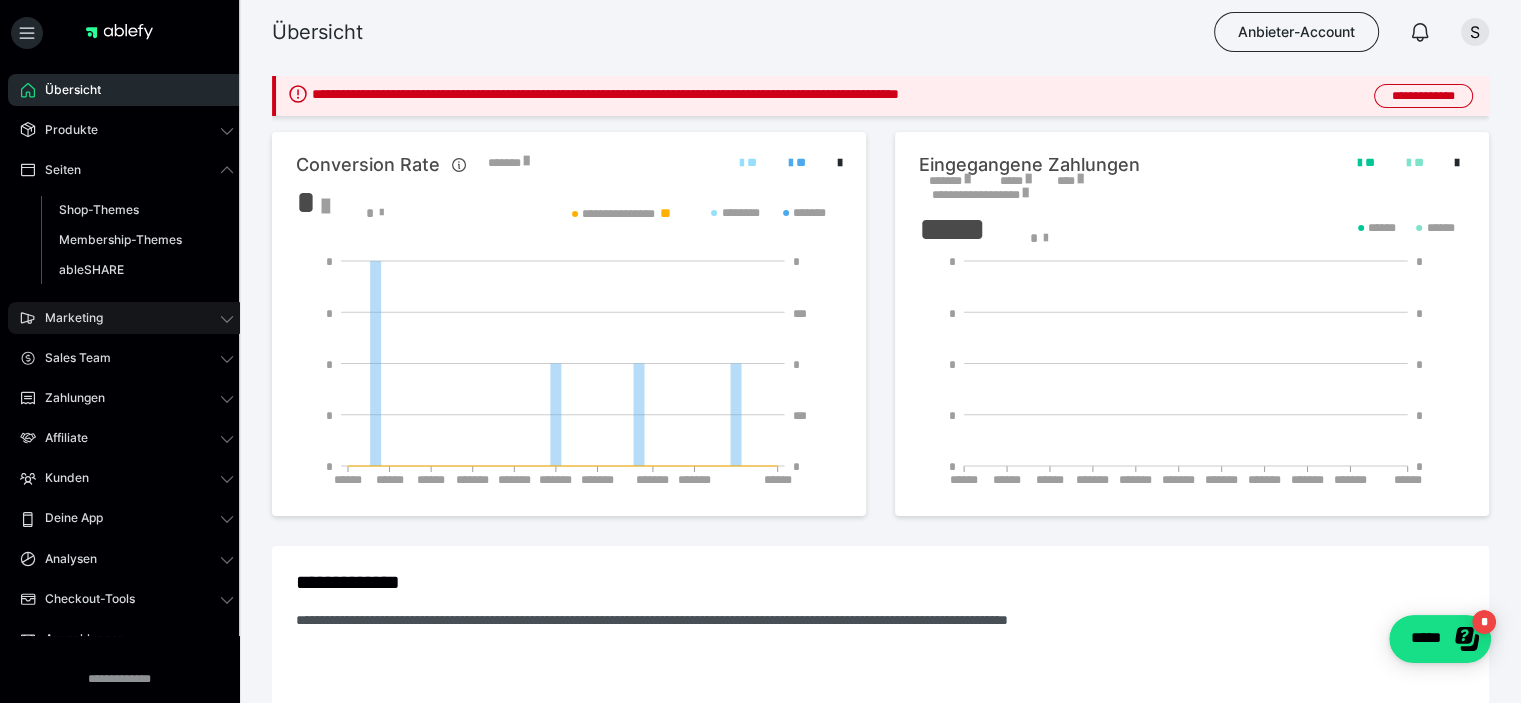 click on "Marketing" at bounding box center [127, 318] 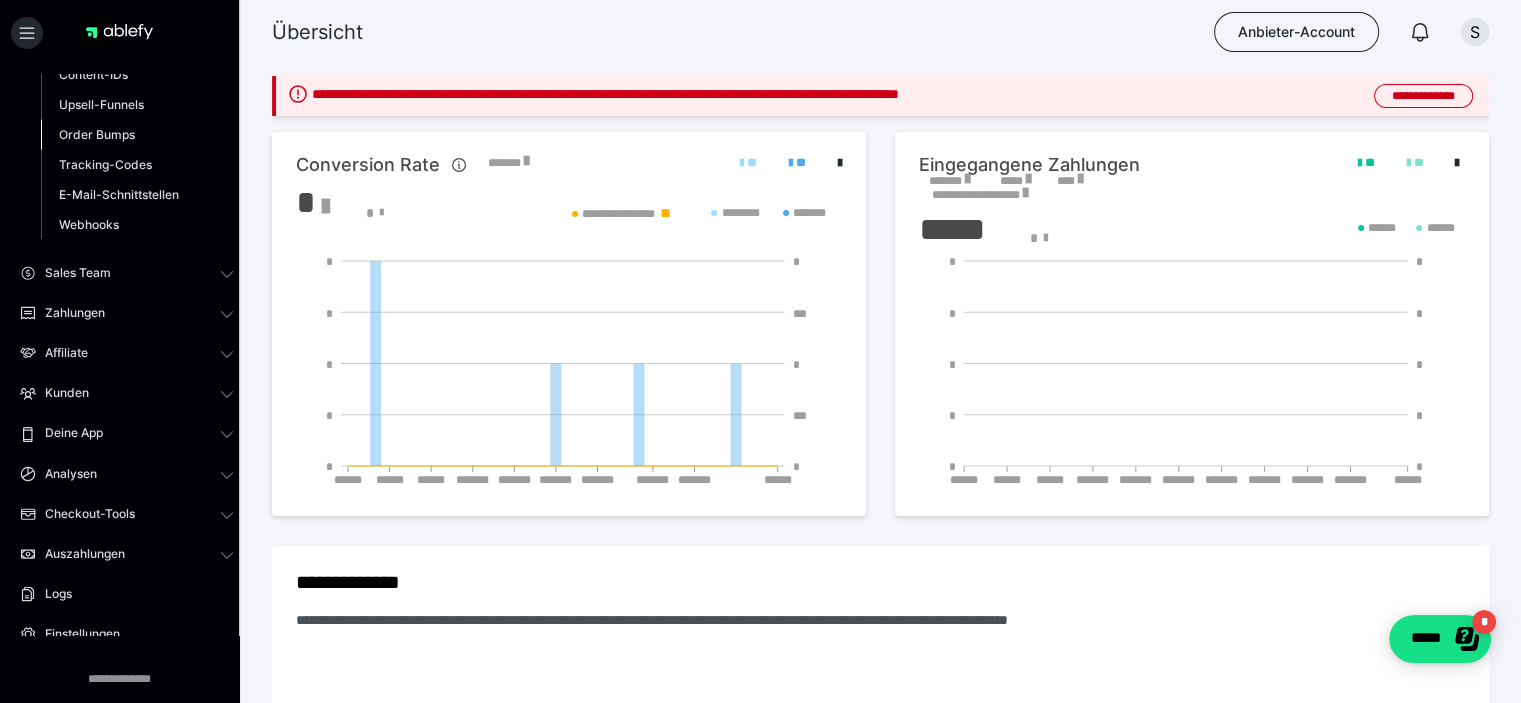 scroll, scrollTop: 300, scrollLeft: 0, axis: vertical 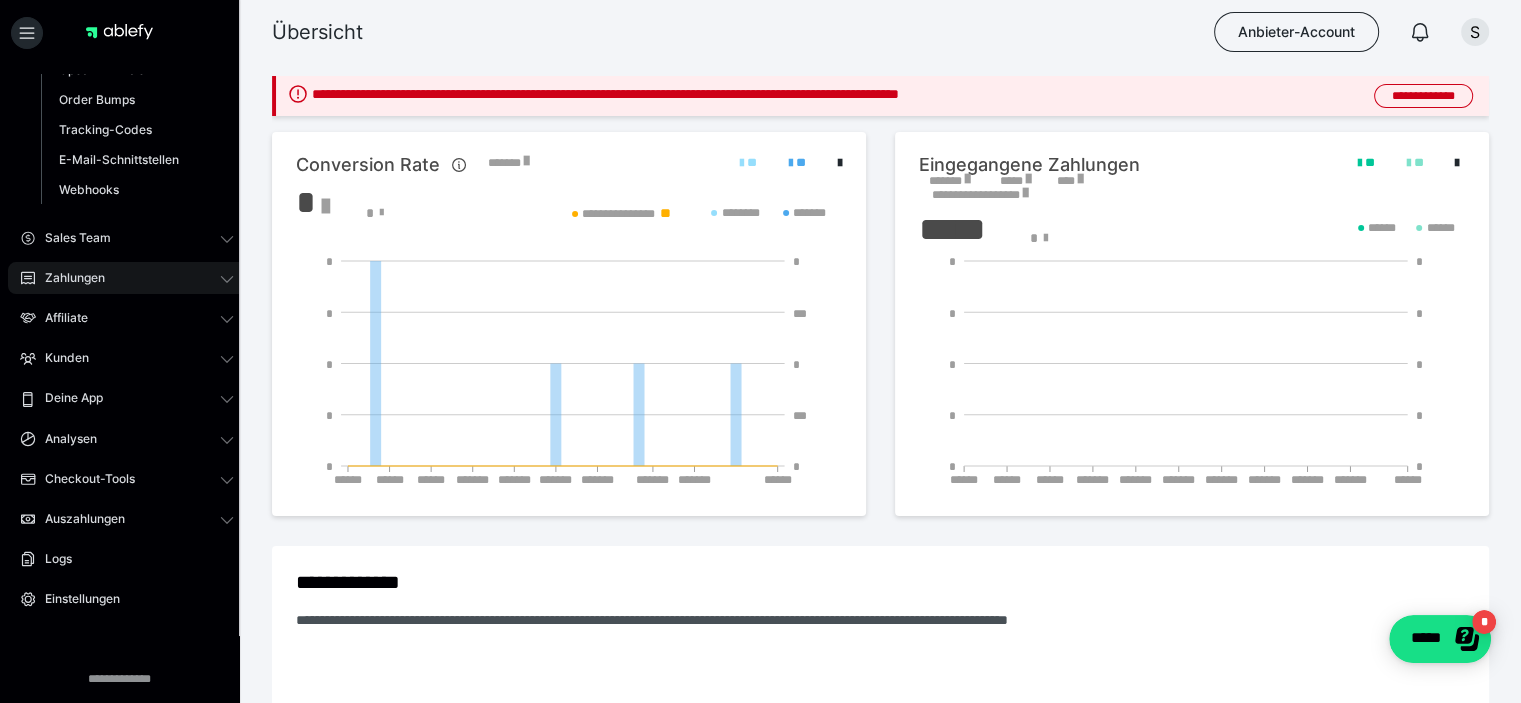 click on "Zahlungen" at bounding box center [127, 278] 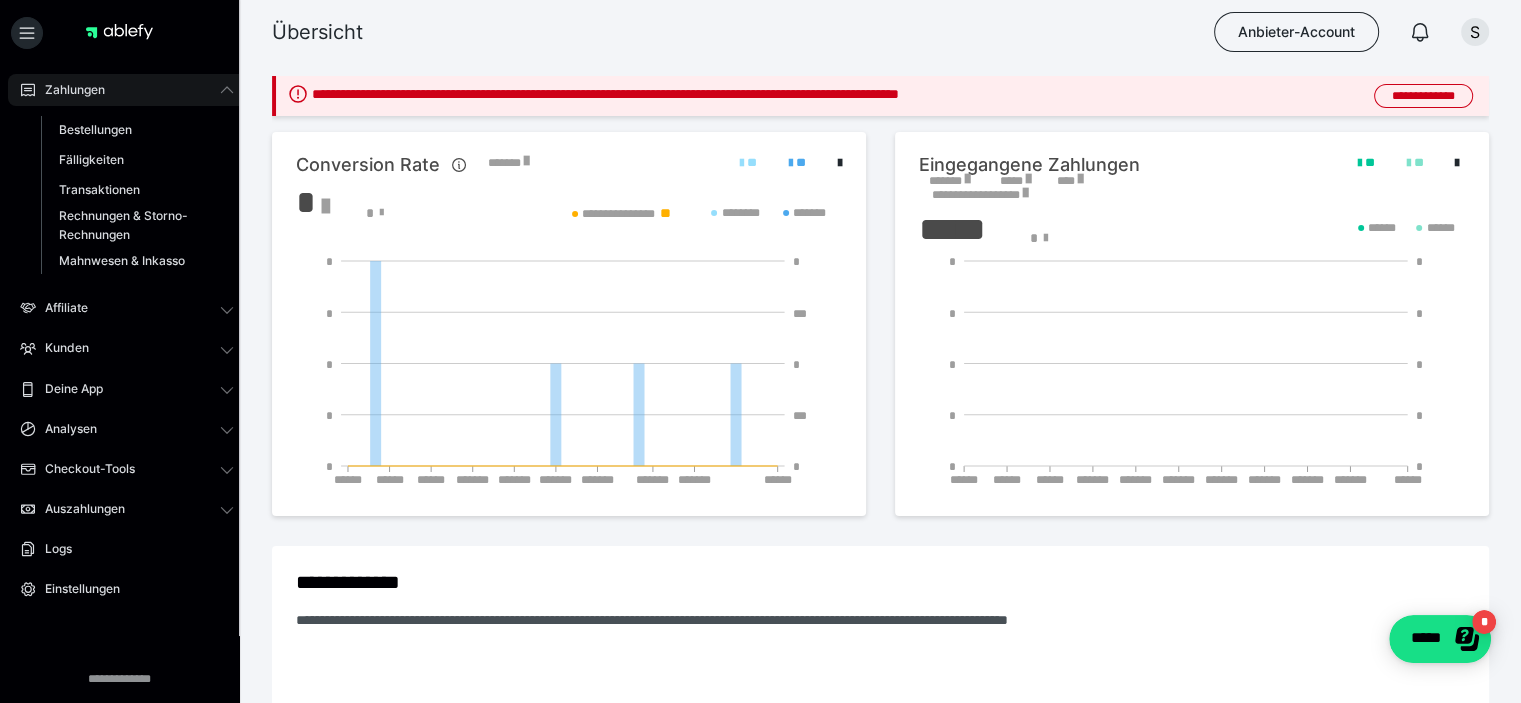 scroll, scrollTop: 215, scrollLeft: 0, axis: vertical 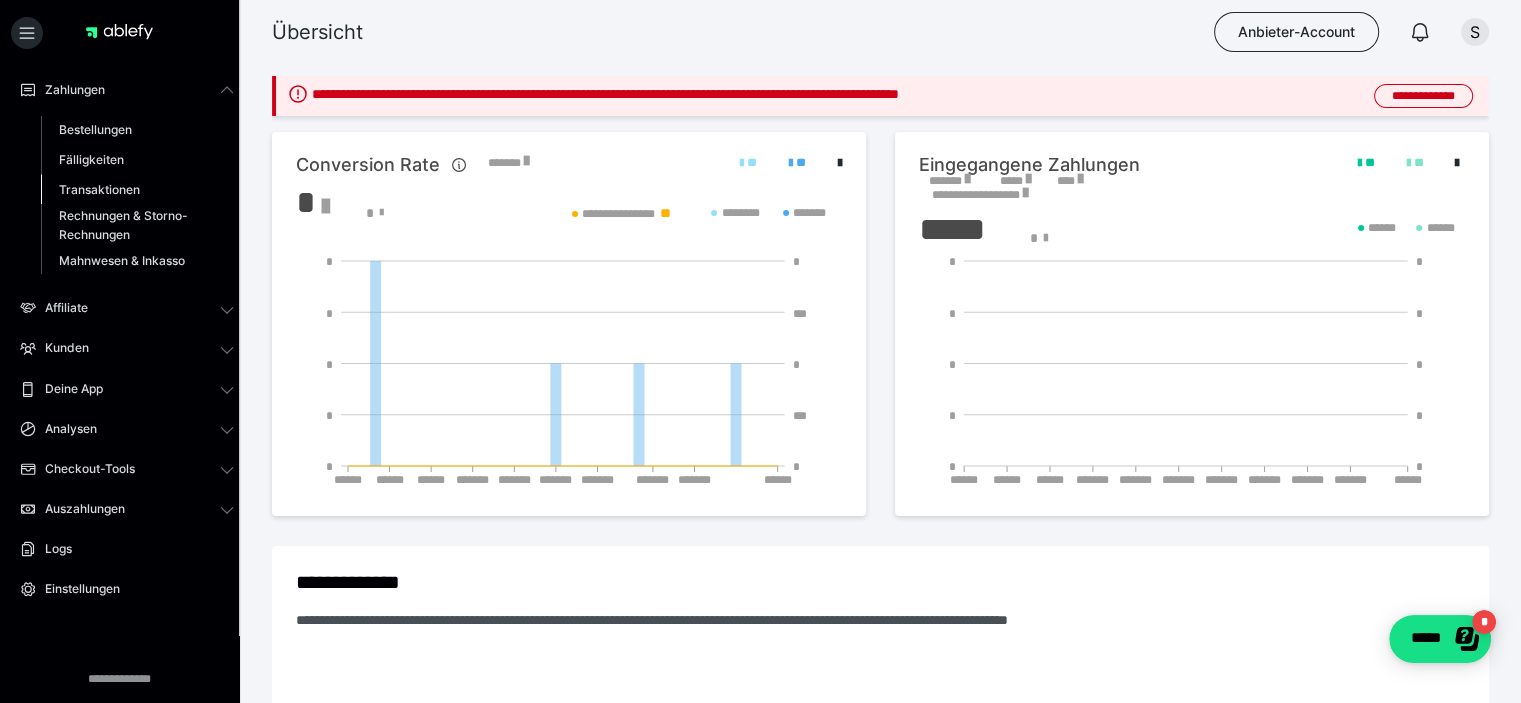 click on "Transaktionen" at bounding box center [99, 189] 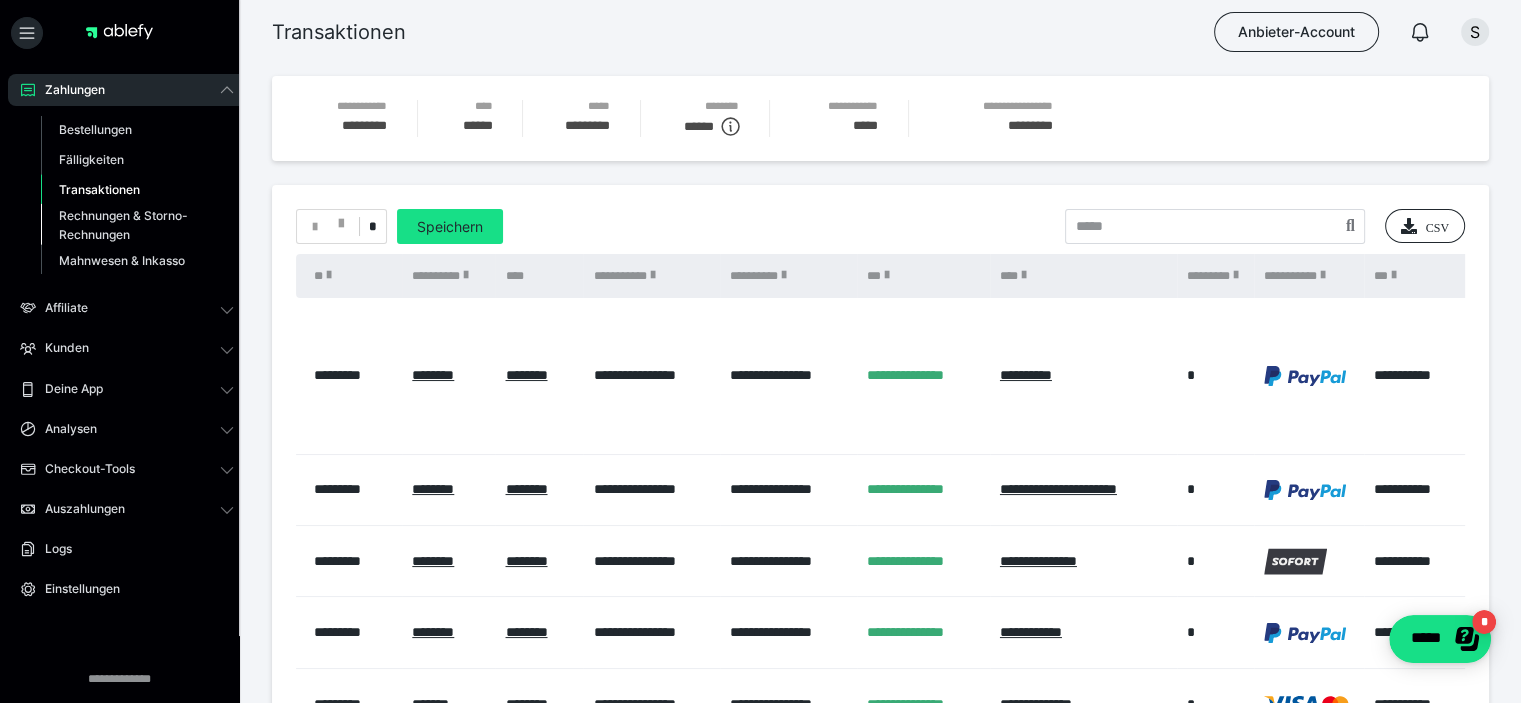click on "Rechnungen & Storno-Rechnungen" at bounding box center (126, 225) 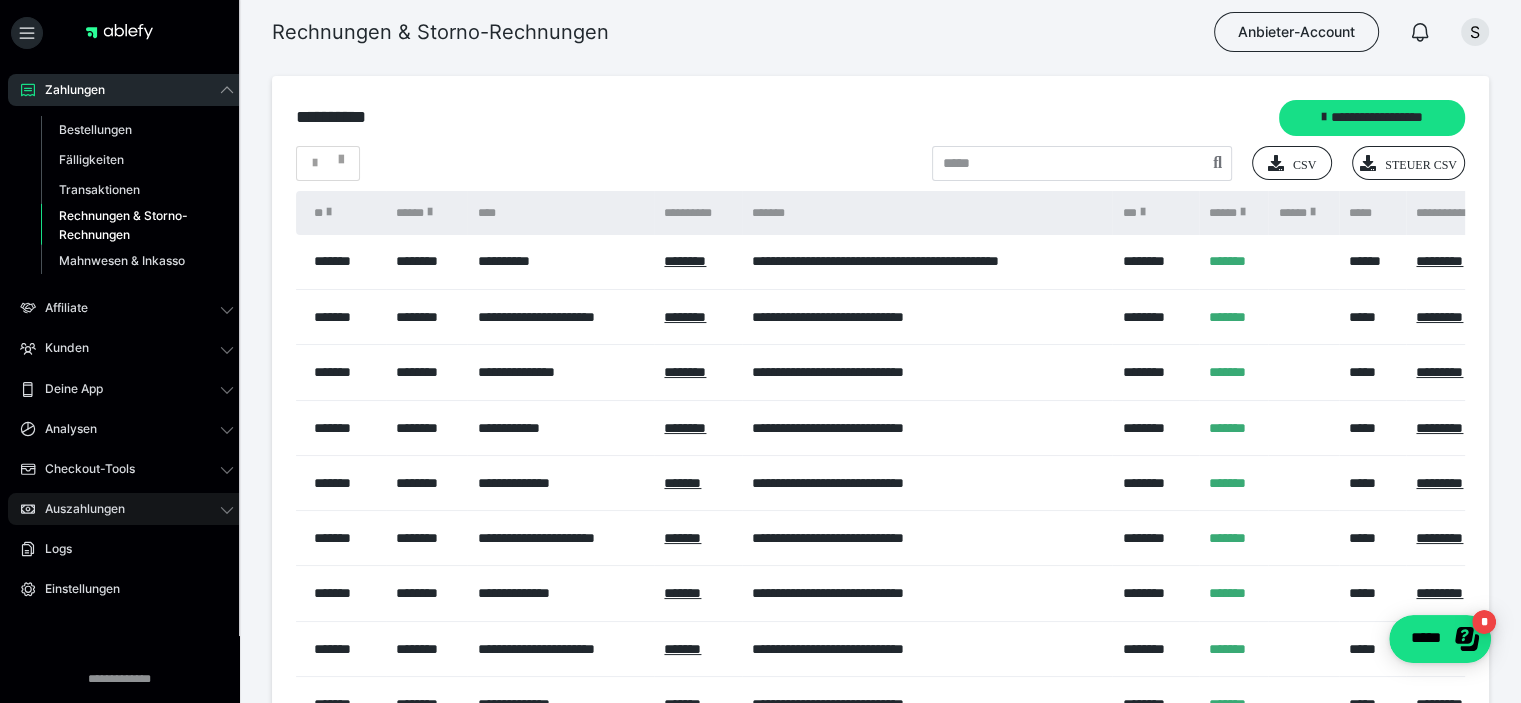 click on "Auszahlungen" at bounding box center [127, 509] 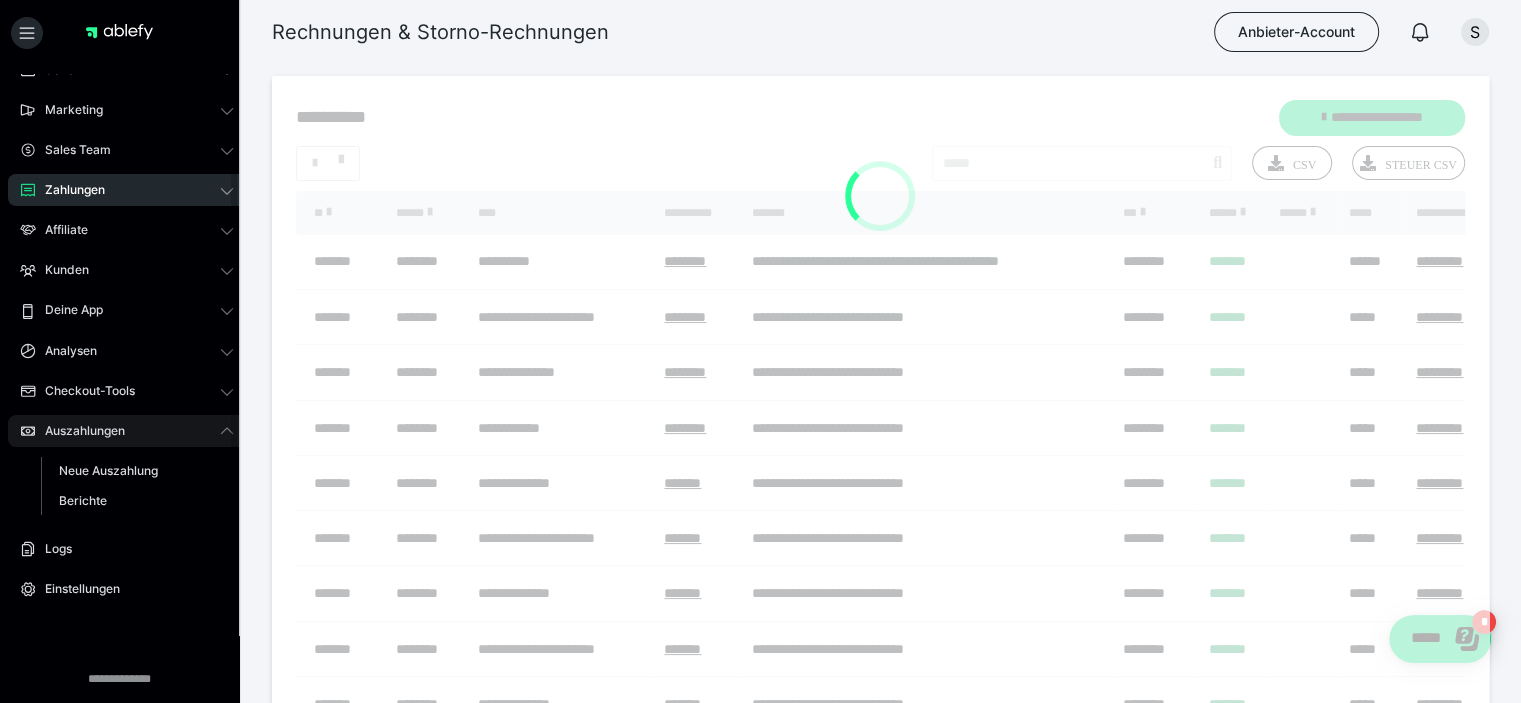 scroll, scrollTop: 114, scrollLeft: 0, axis: vertical 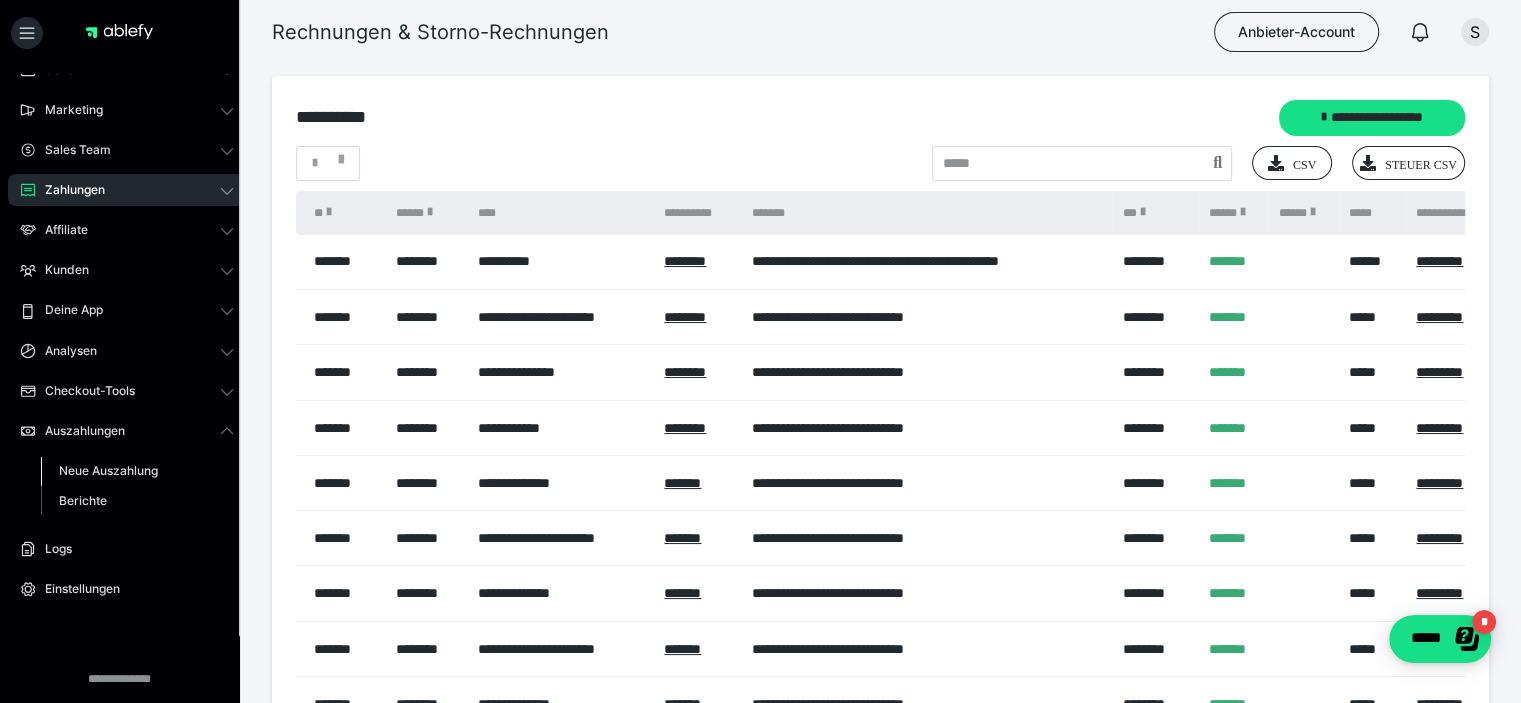 click on "Neue Auszahlung" at bounding box center (108, 470) 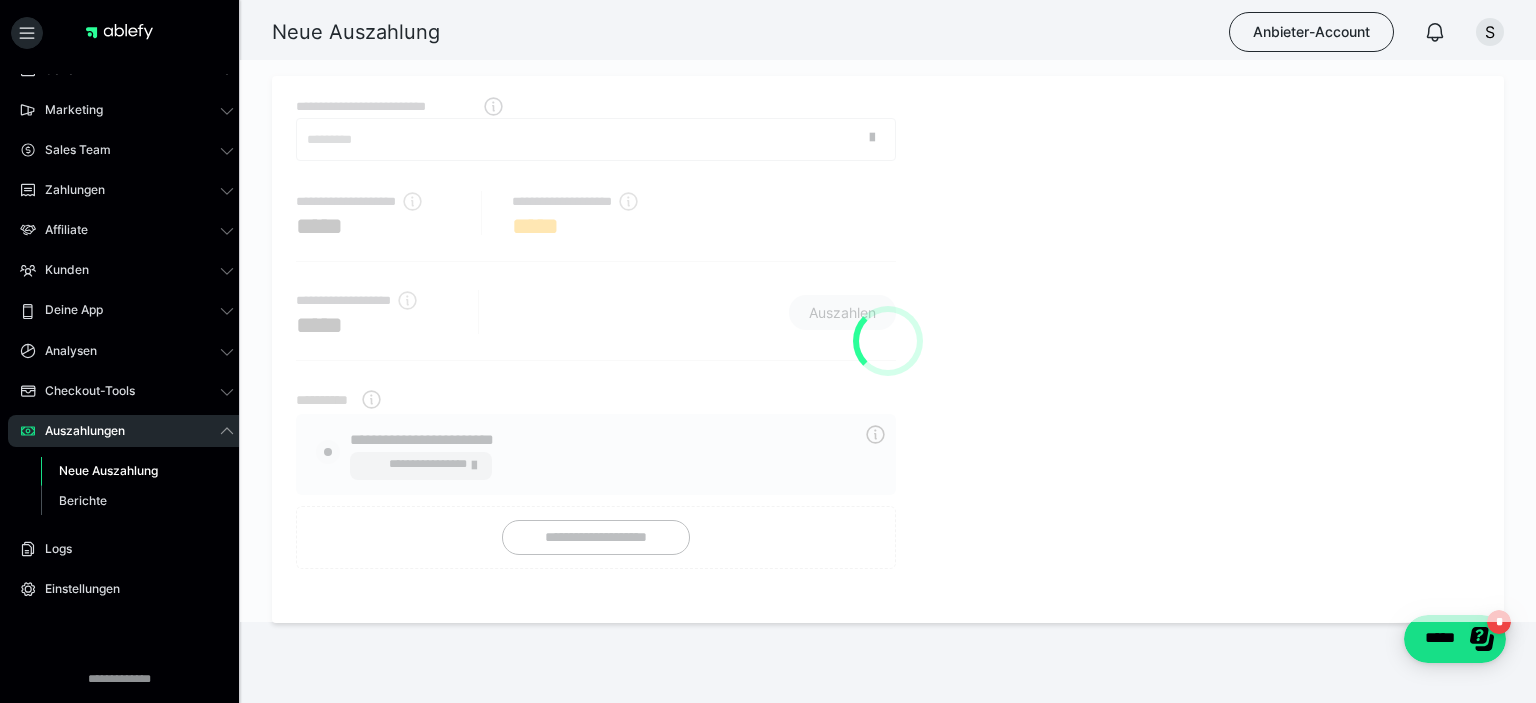 radio on "****" 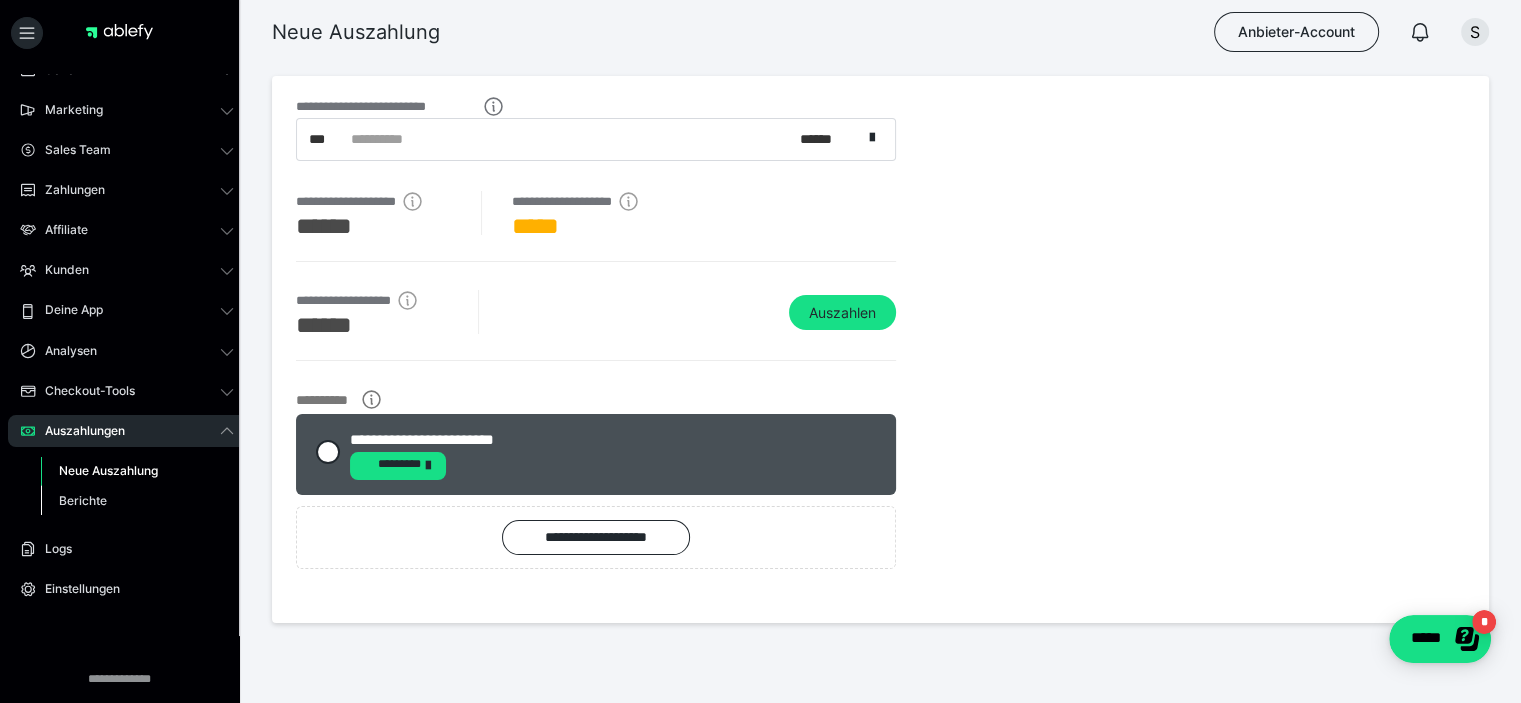 click on "Berichte" at bounding box center [83, 500] 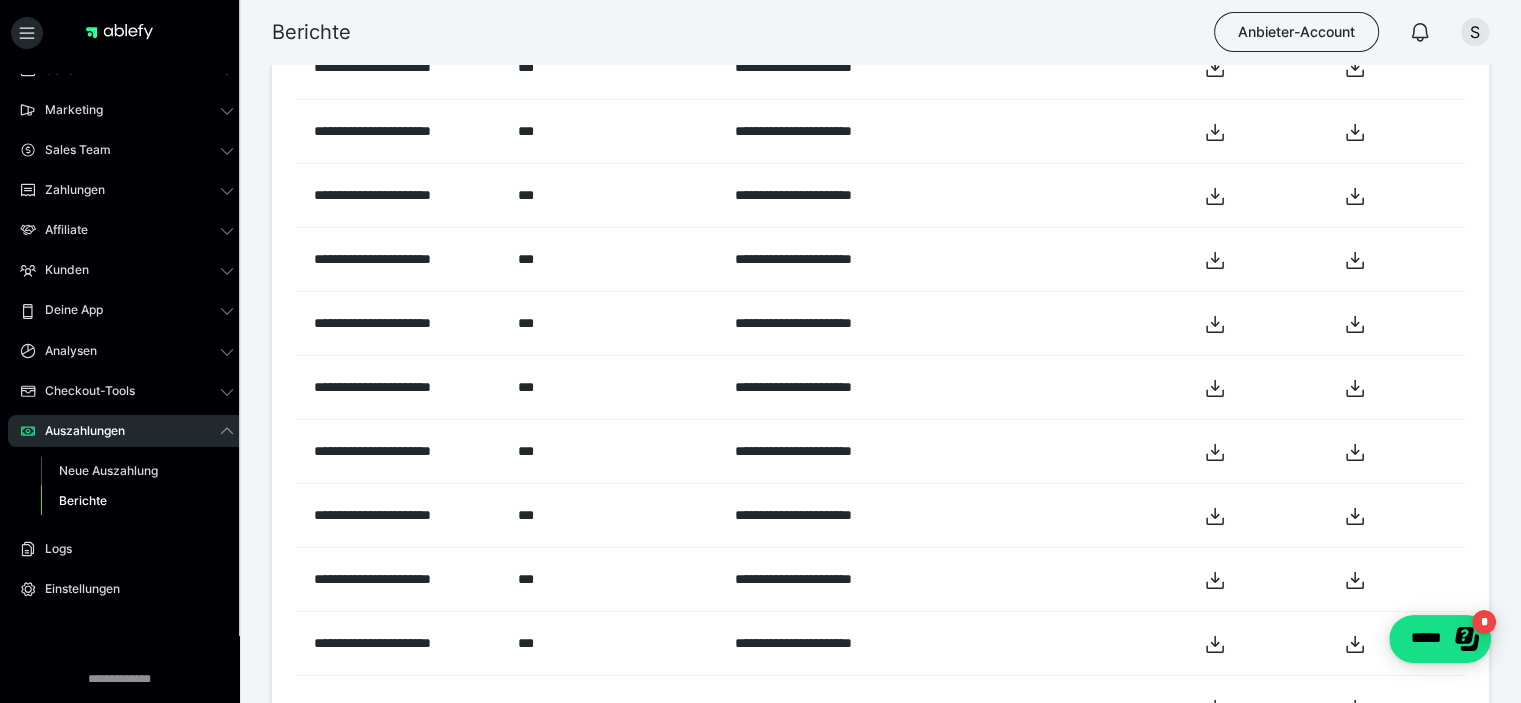 scroll, scrollTop: 600, scrollLeft: 0, axis: vertical 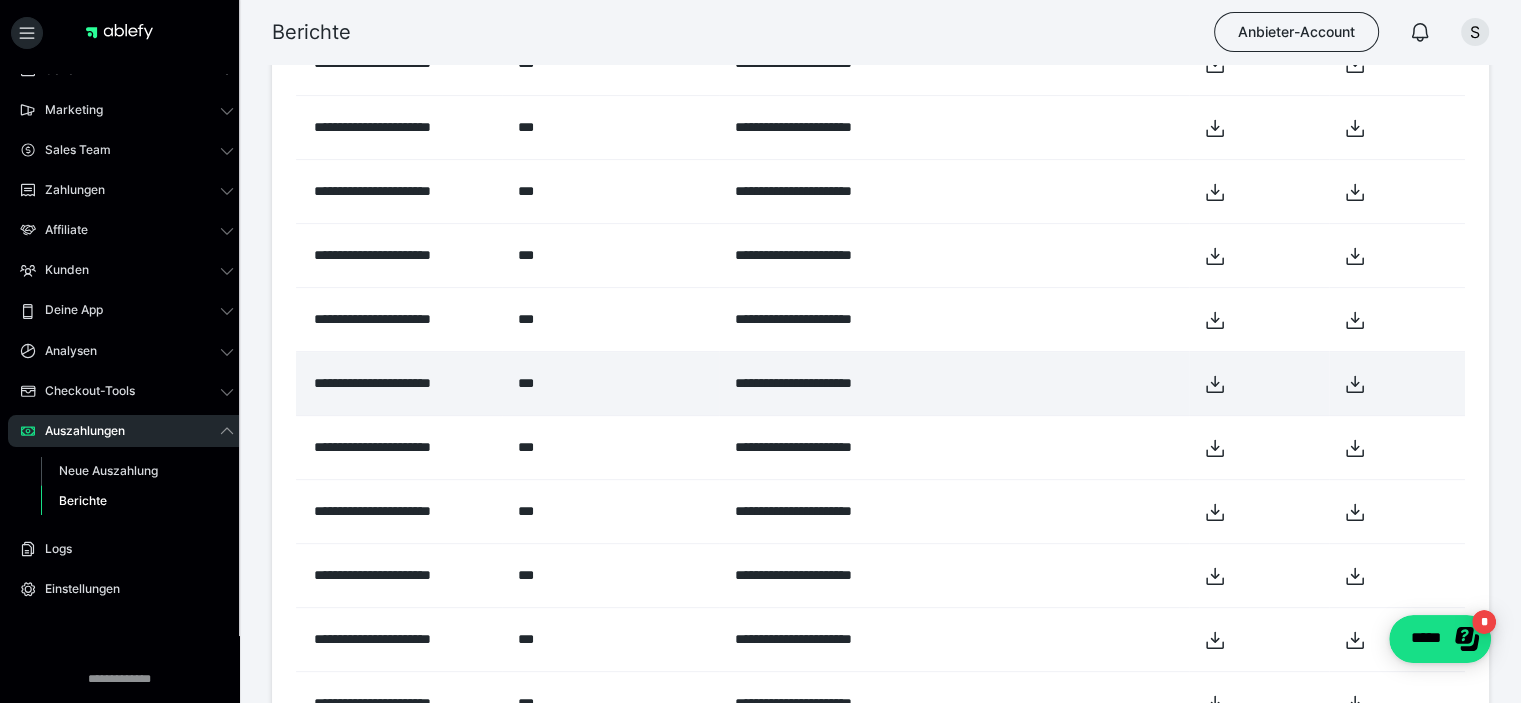 click on "**********" at bounding box center (399, 384) 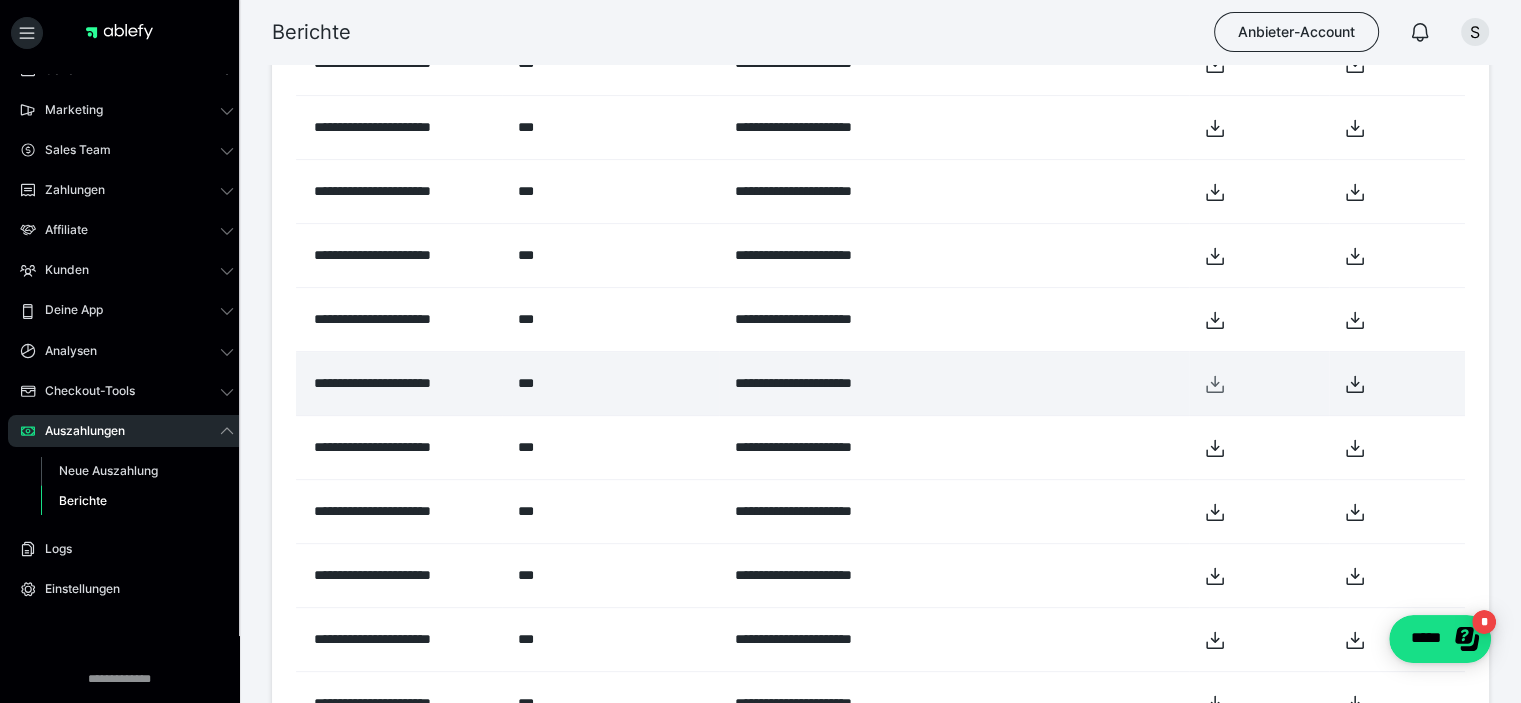 click 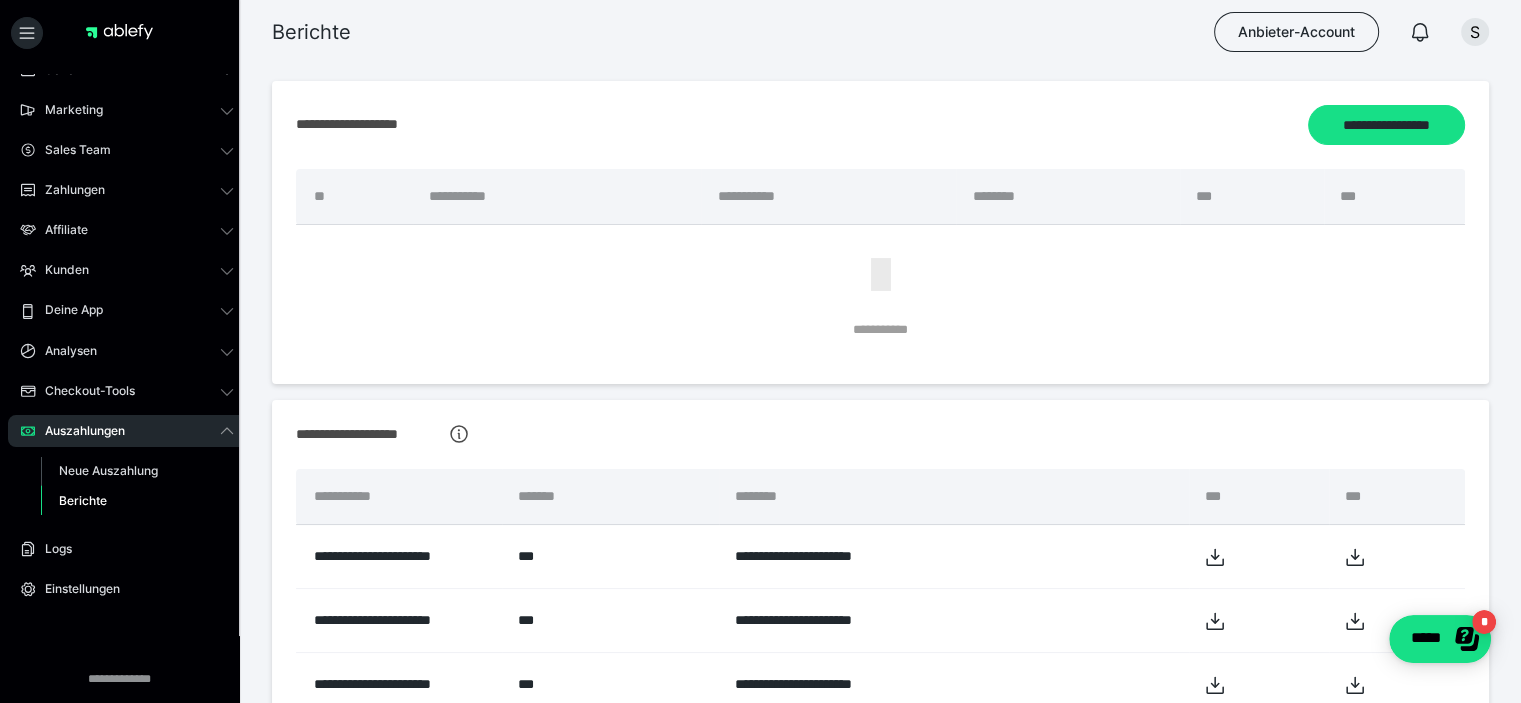 scroll, scrollTop: 0, scrollLeft: 0, axis: both 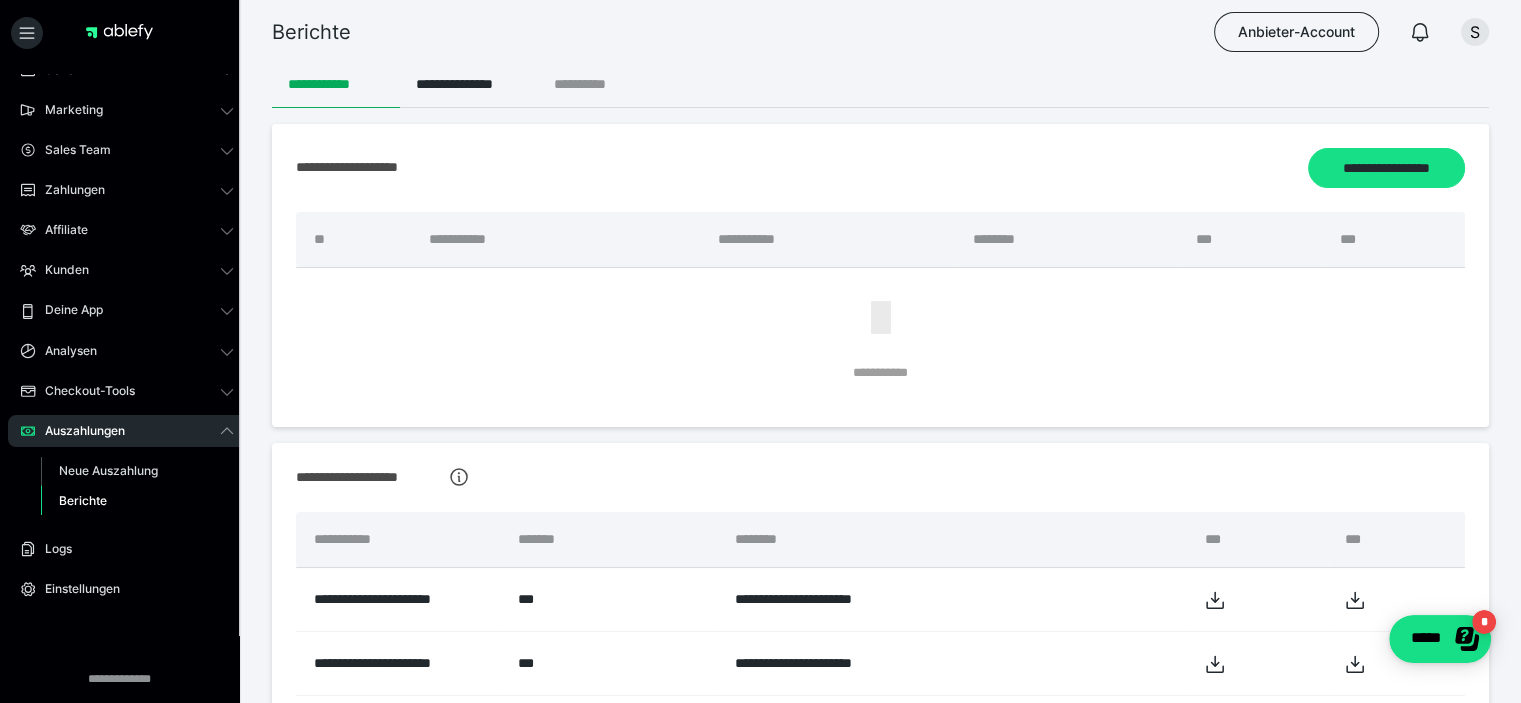 click on "**********" at bounding box center (596, 84) 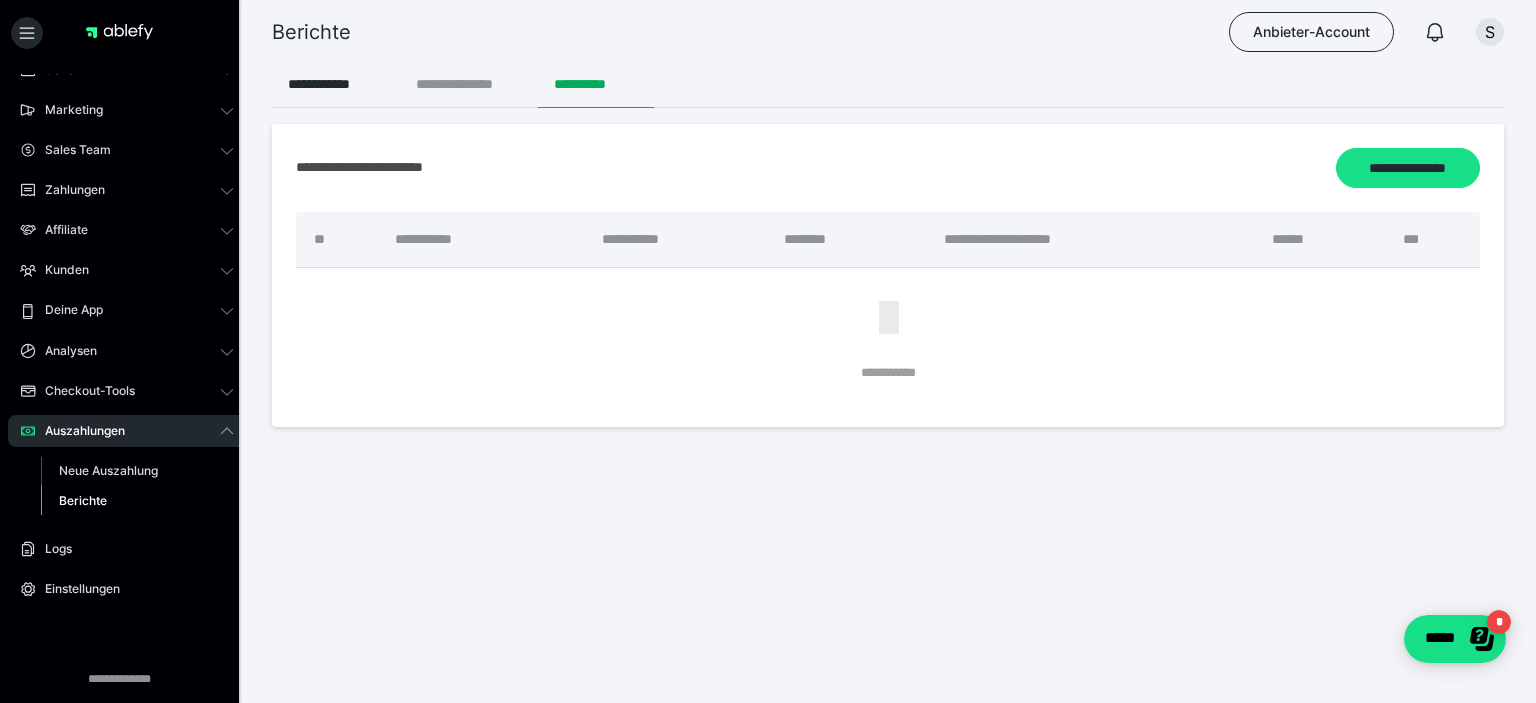 click on "**********" at bounding box center (469, 84) 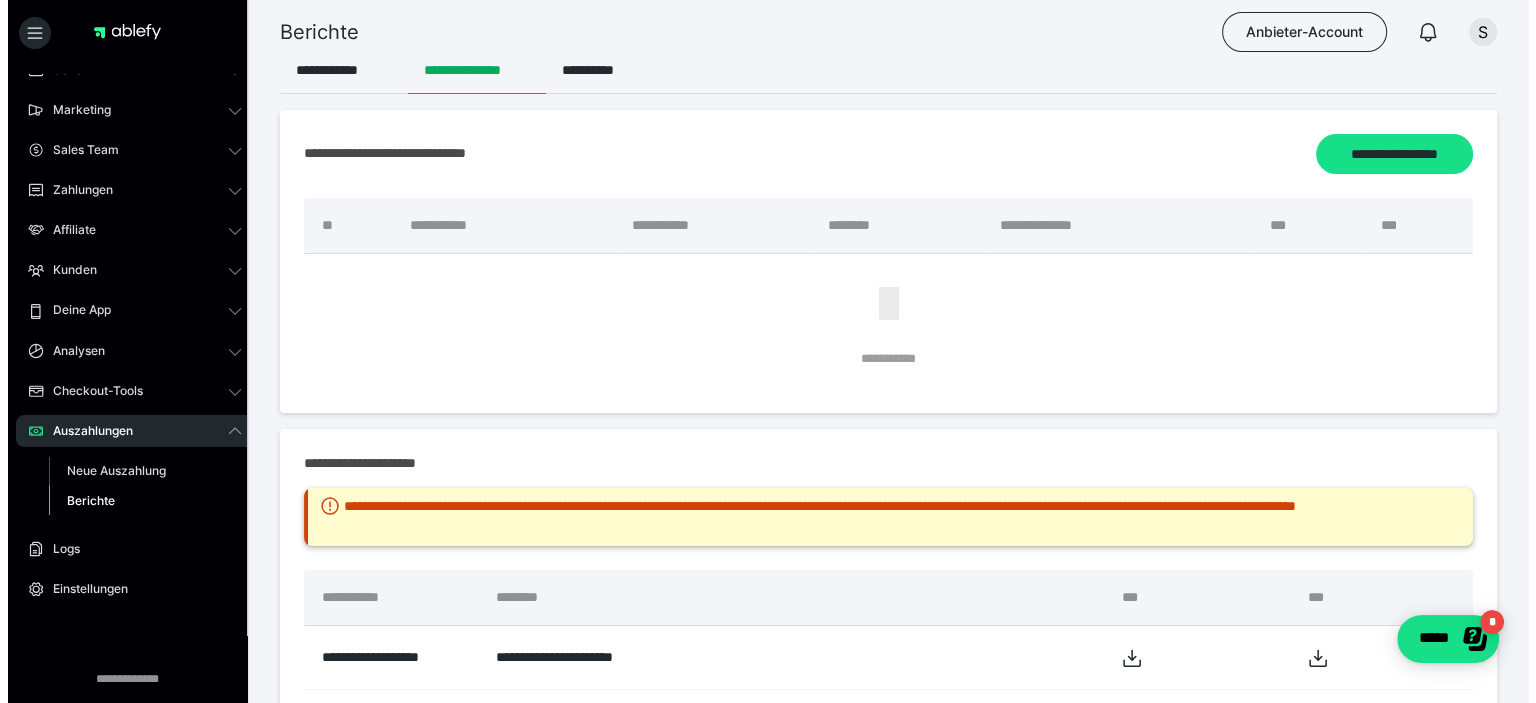 scroll, scrollTop: 0, scrollLeft: 0, axis: both 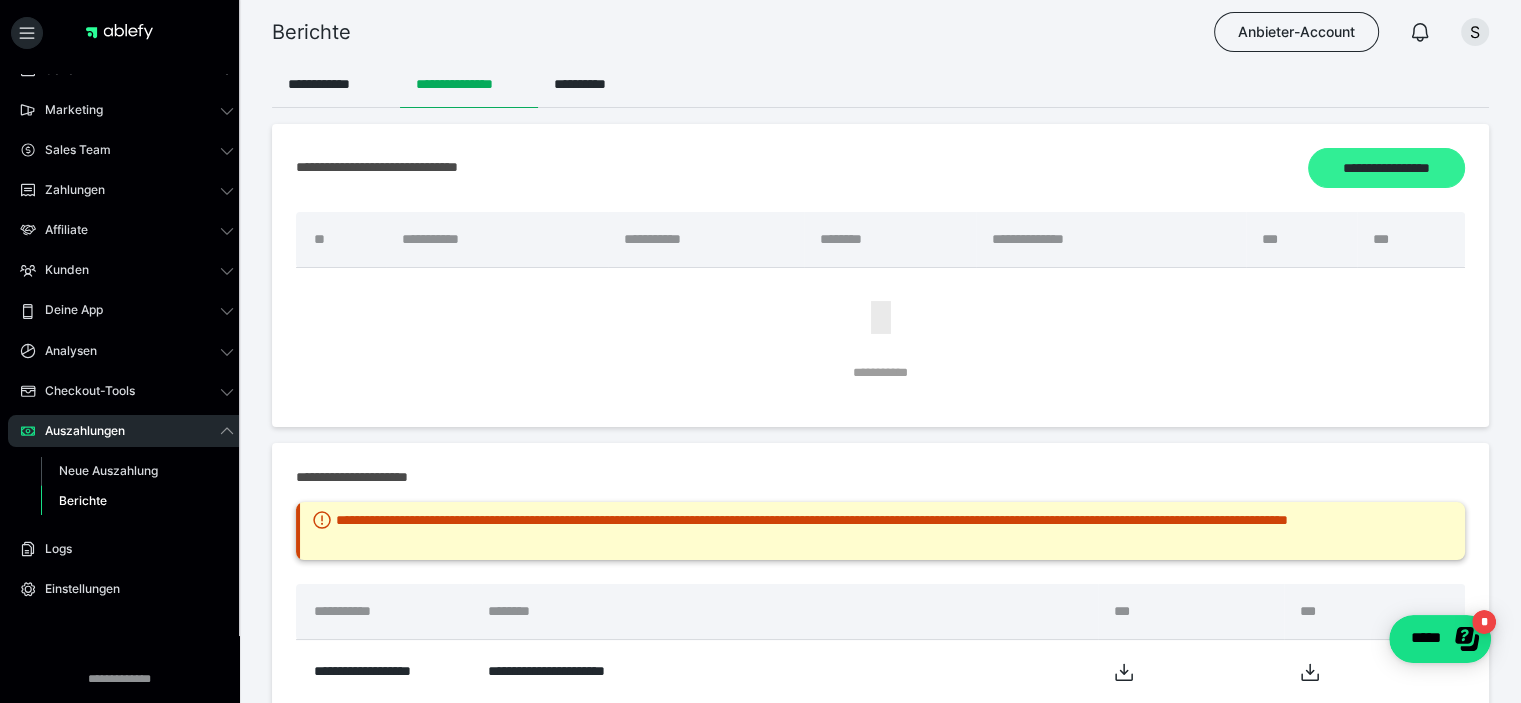 click on "**********" at bounding box center [1386, 168] 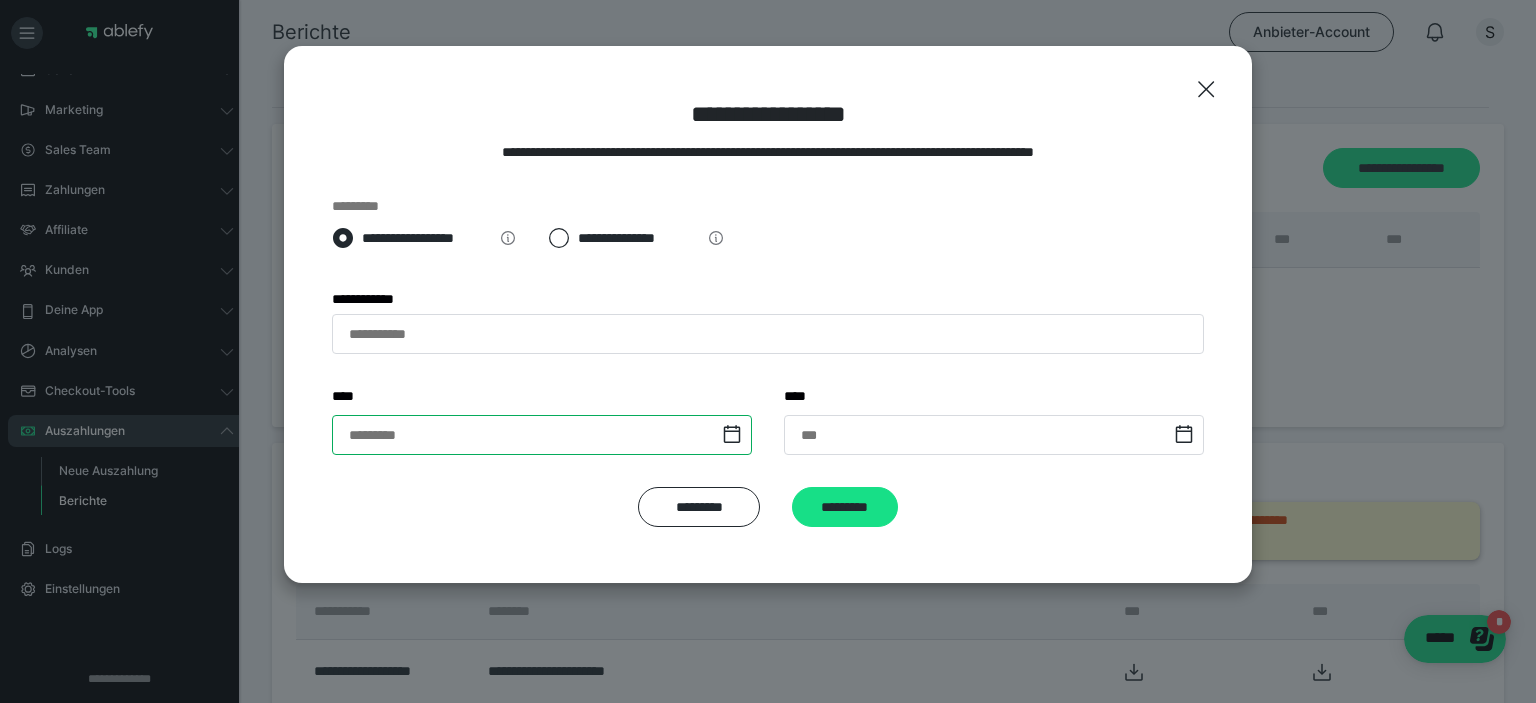 click at bounding box center [542, 435] 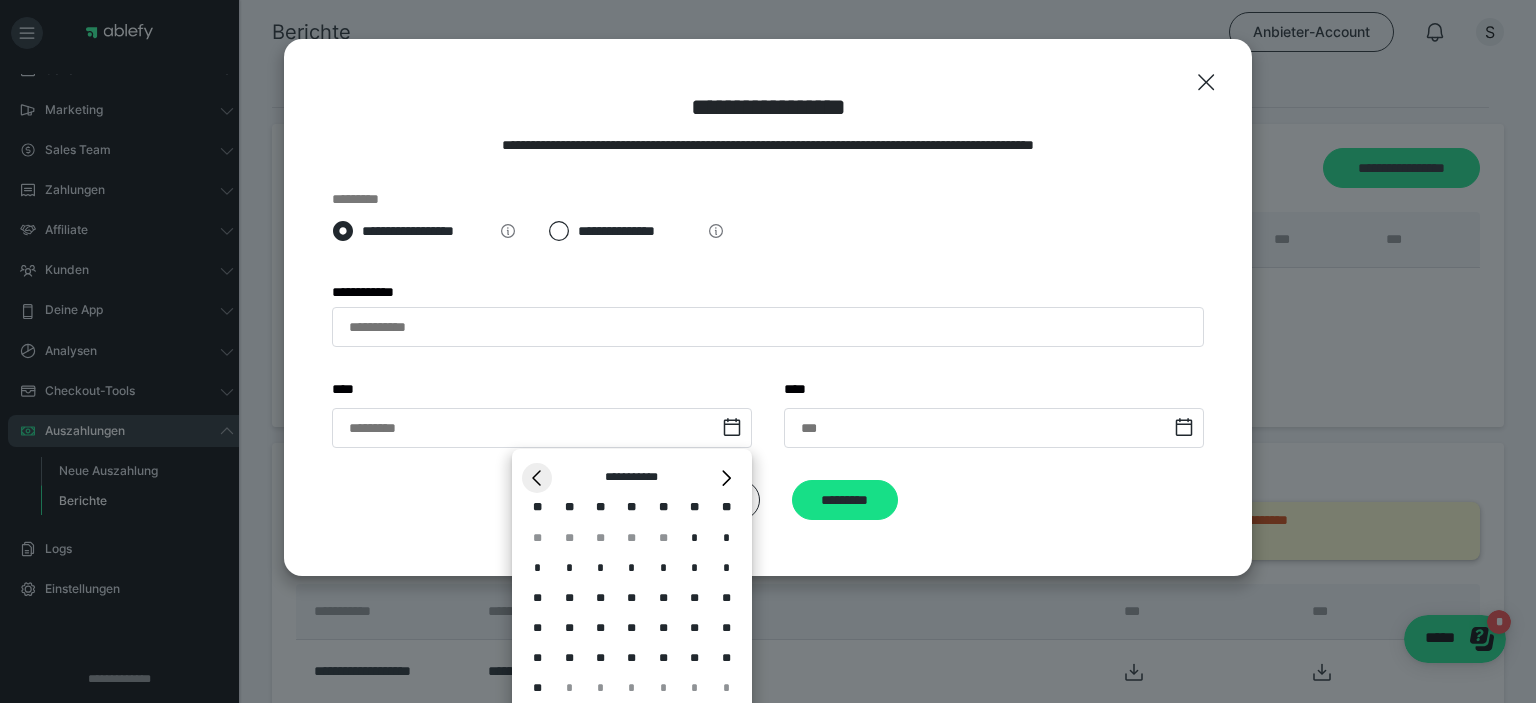 click on "*" at bounding box center [537, 478] 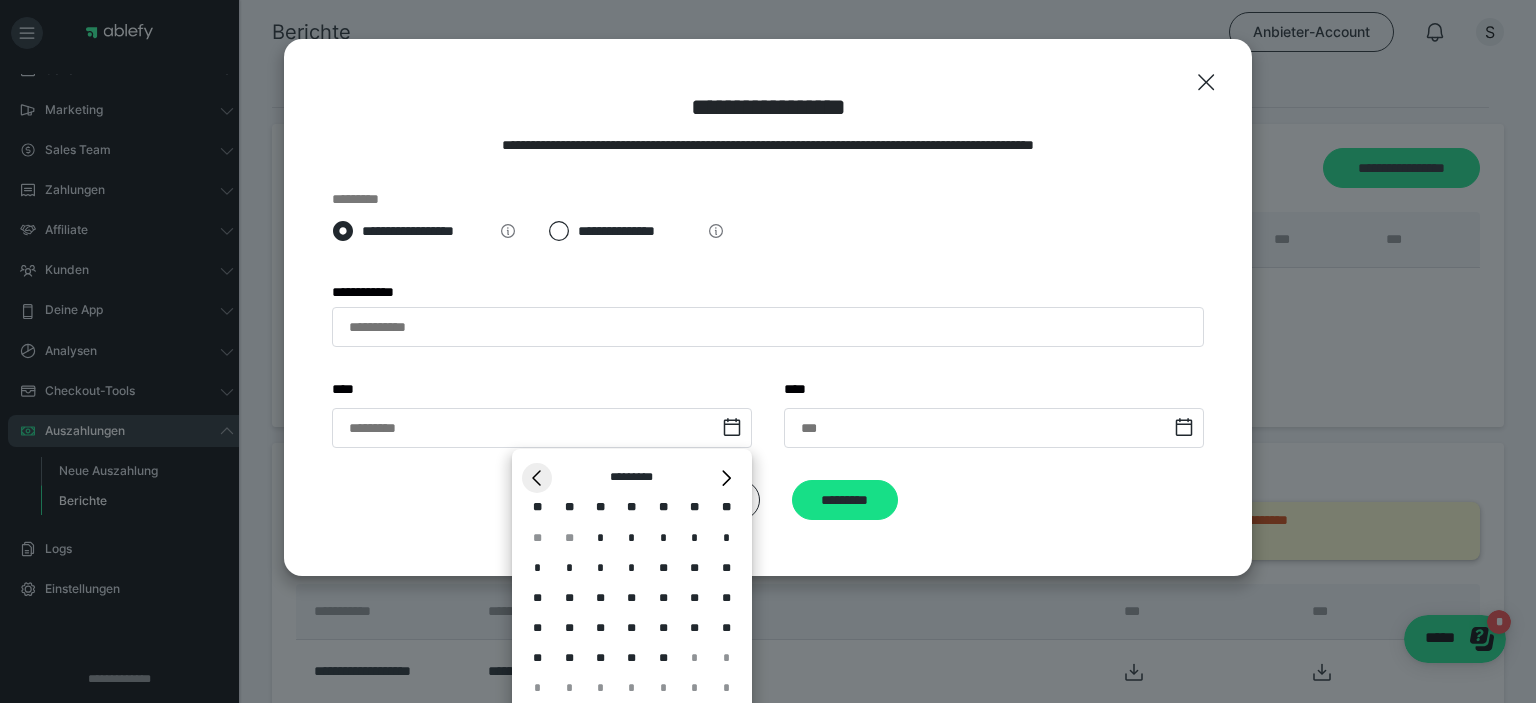 click on "*" at bounding box center [537, 478] 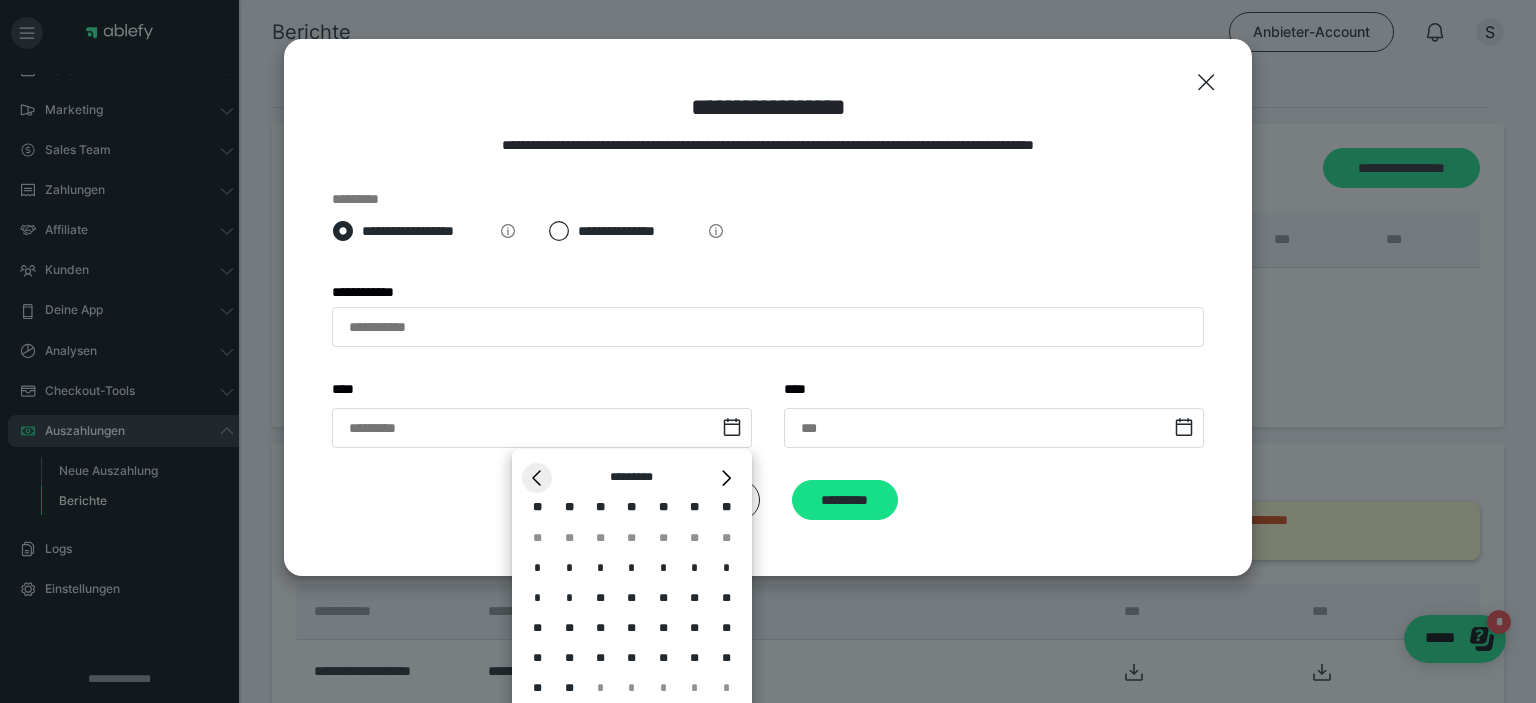 click on "*" at bounding box center [537, 478] 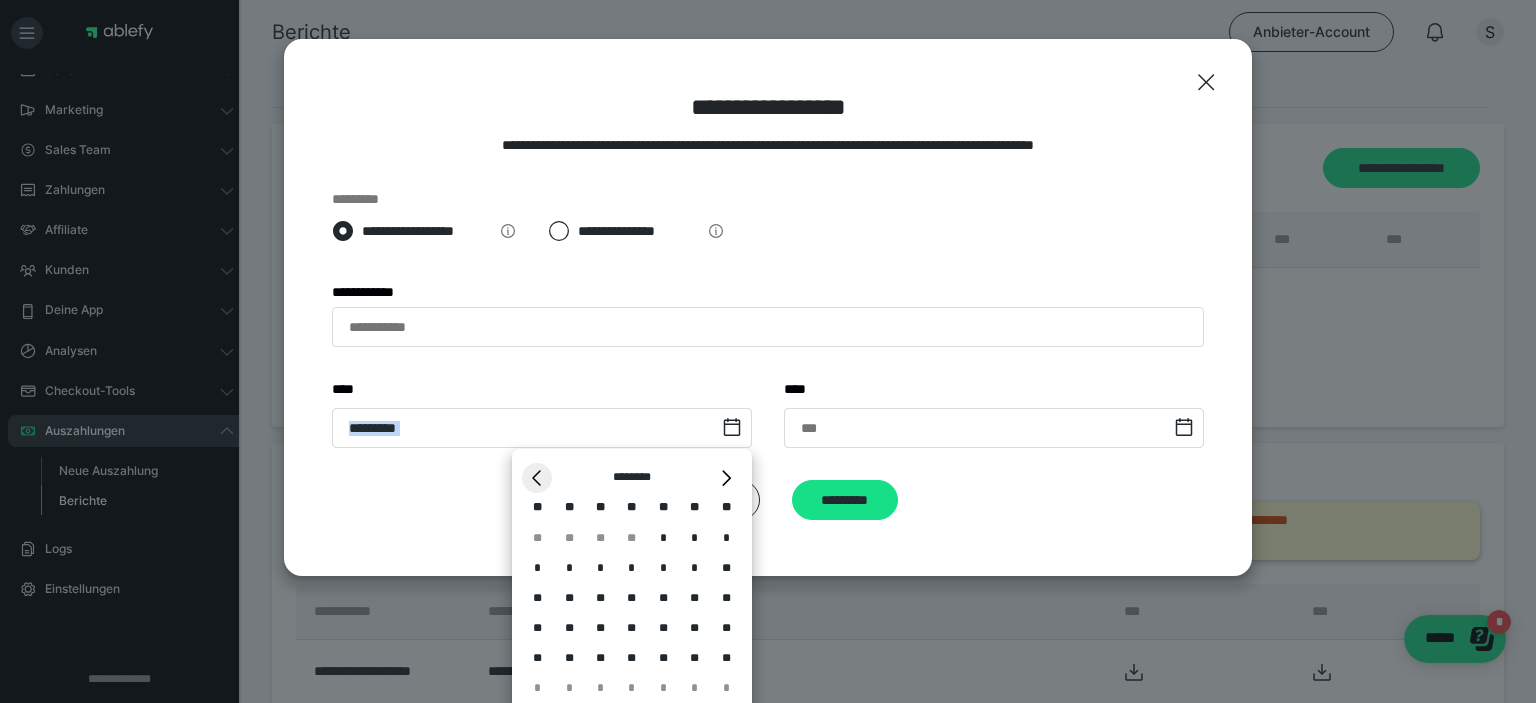click on "*" at bounding box center (537, 478) 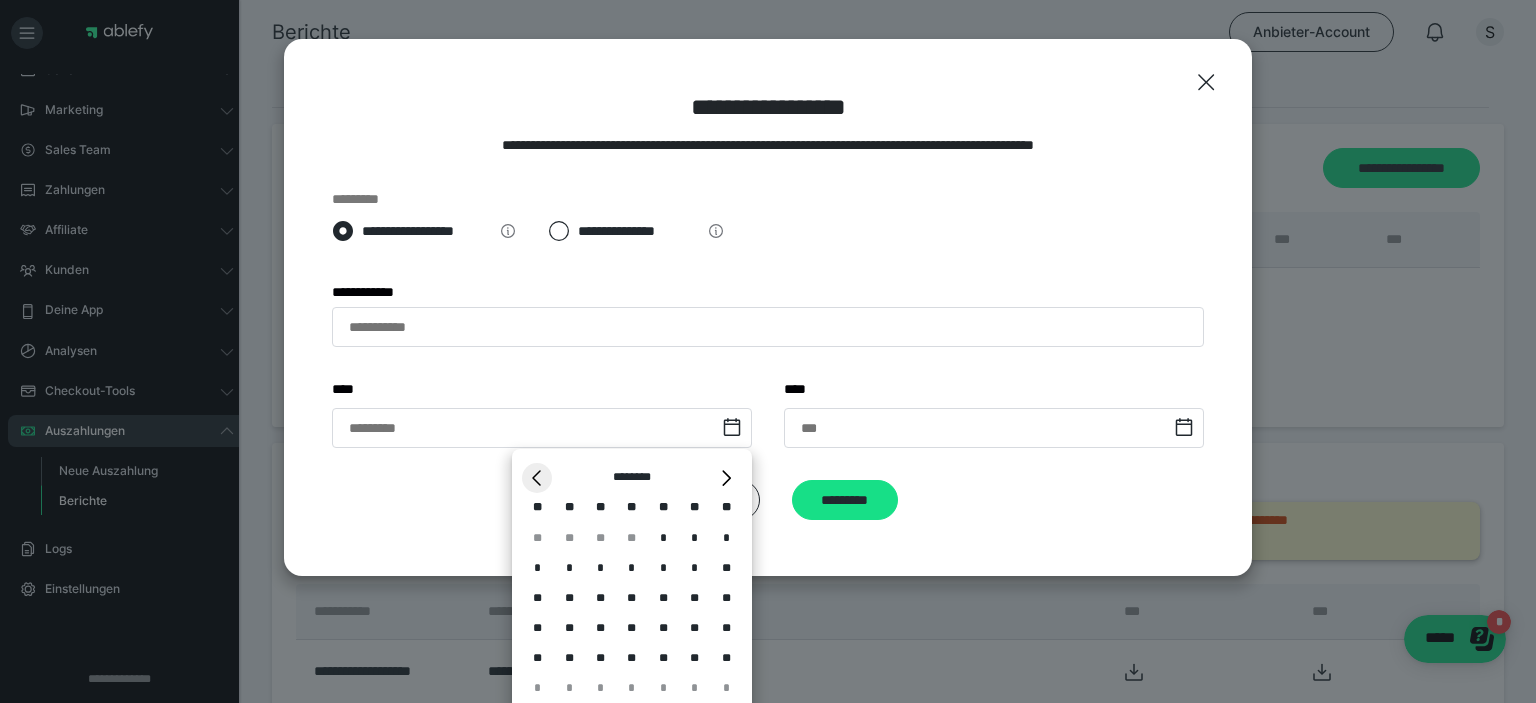 click on "*" at bounding box center [537, 478] 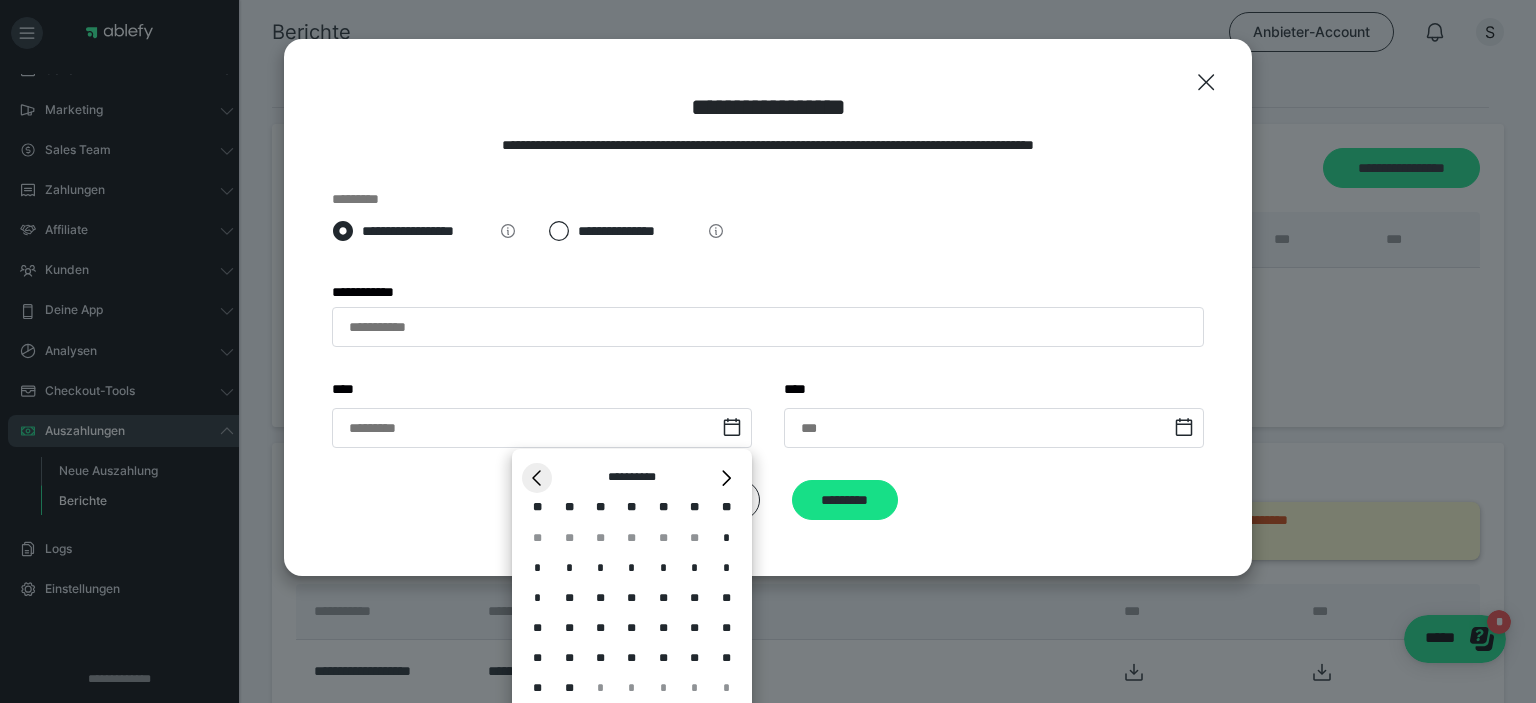 click on "*" at bounding box center (537, 478) 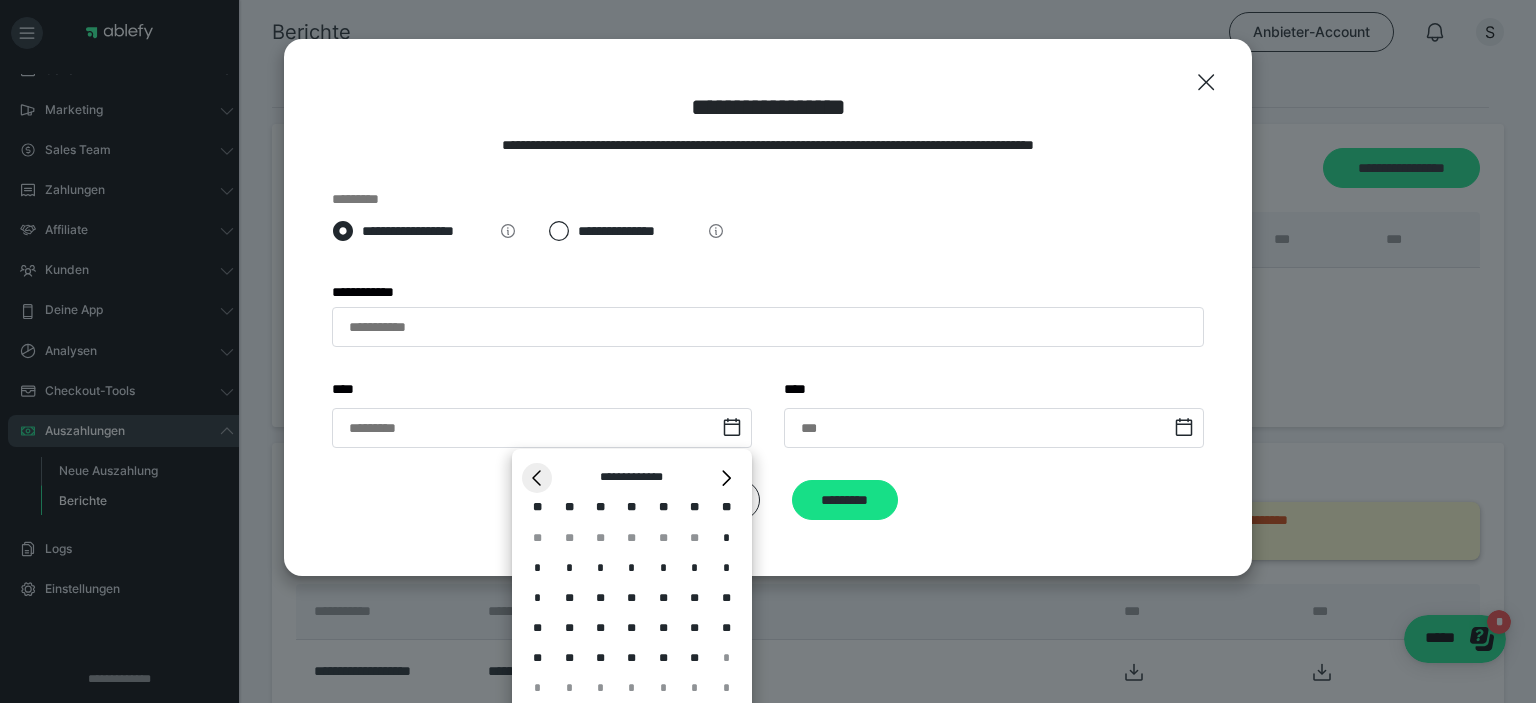 click on "*" at bounding box center (537, 478) 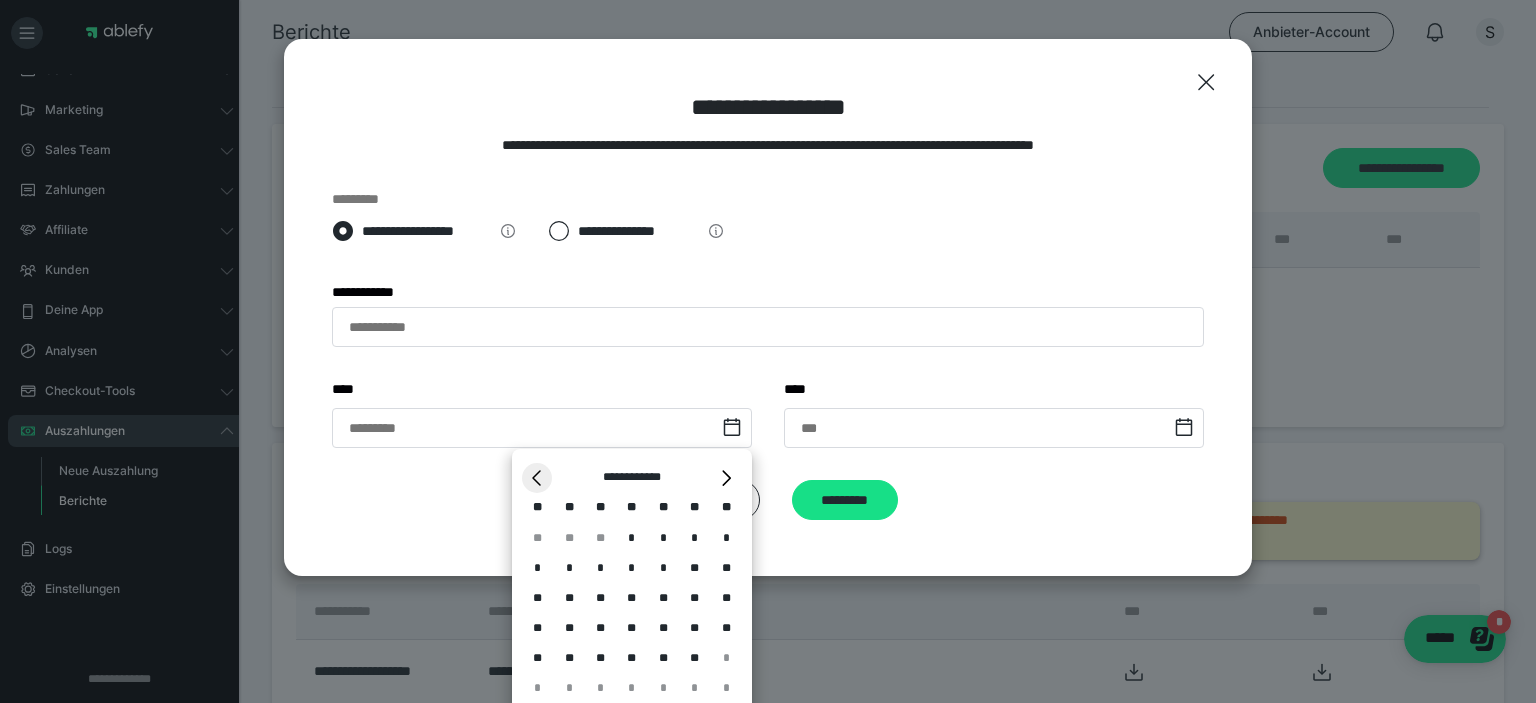 click on "*" at bounding box center (537, 478) 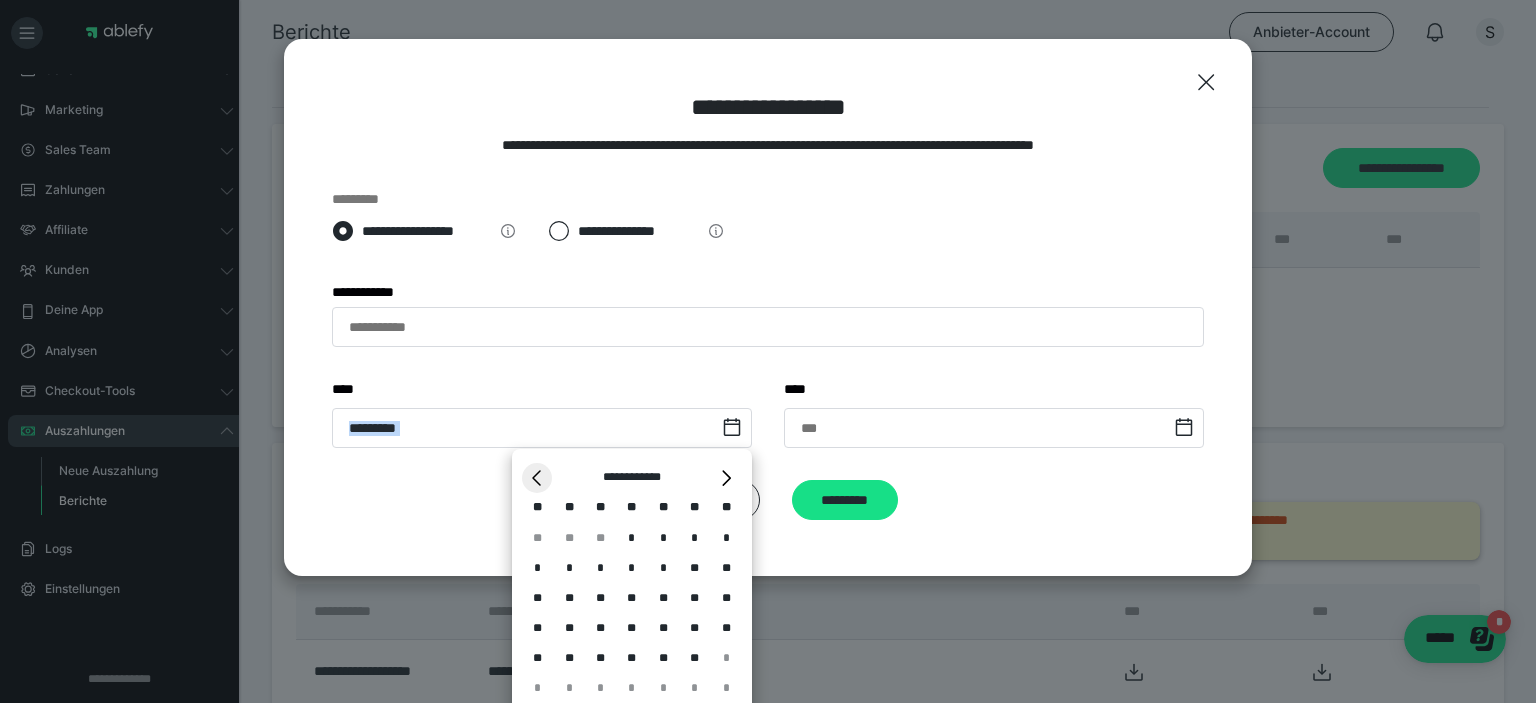 click on "*" at bounding box center [537, 478] 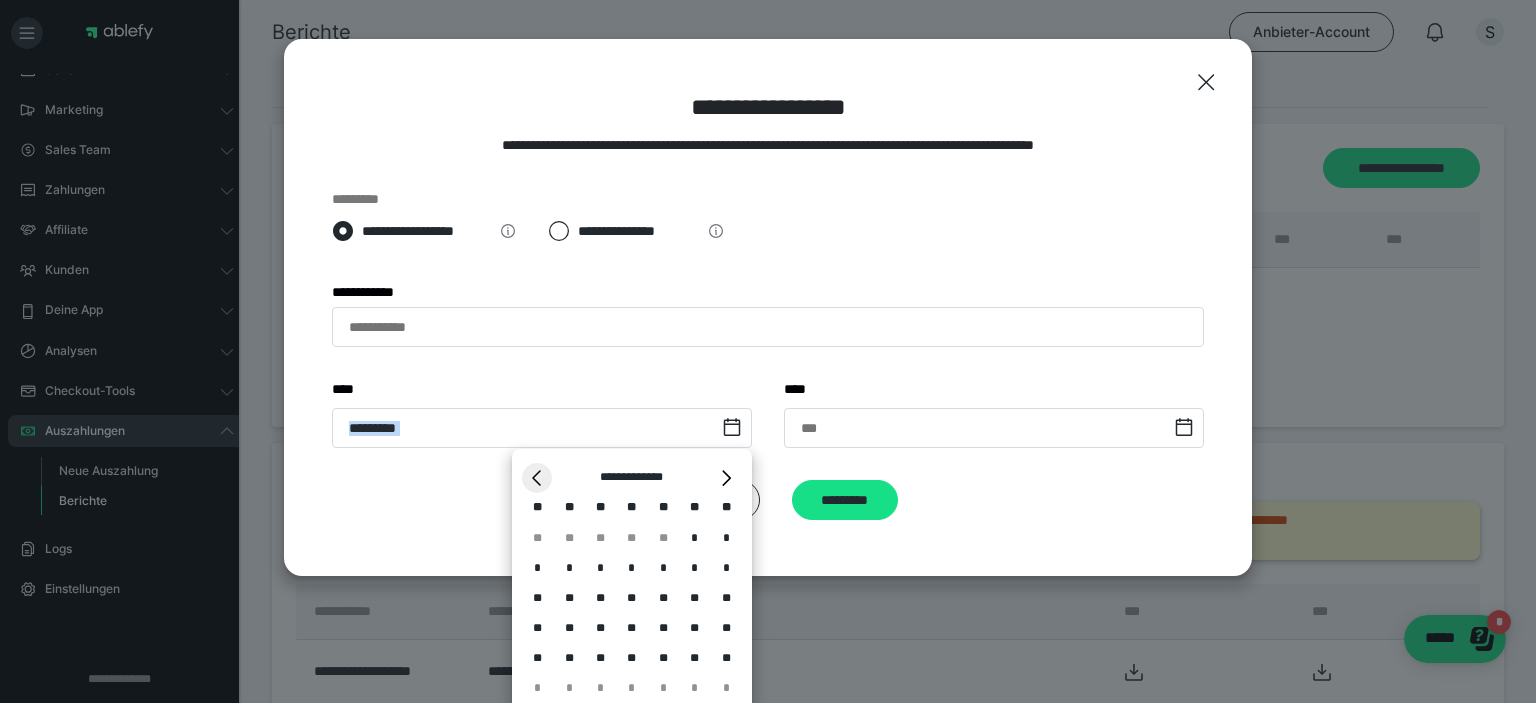 click on "*" at bounding box center [537, 478] 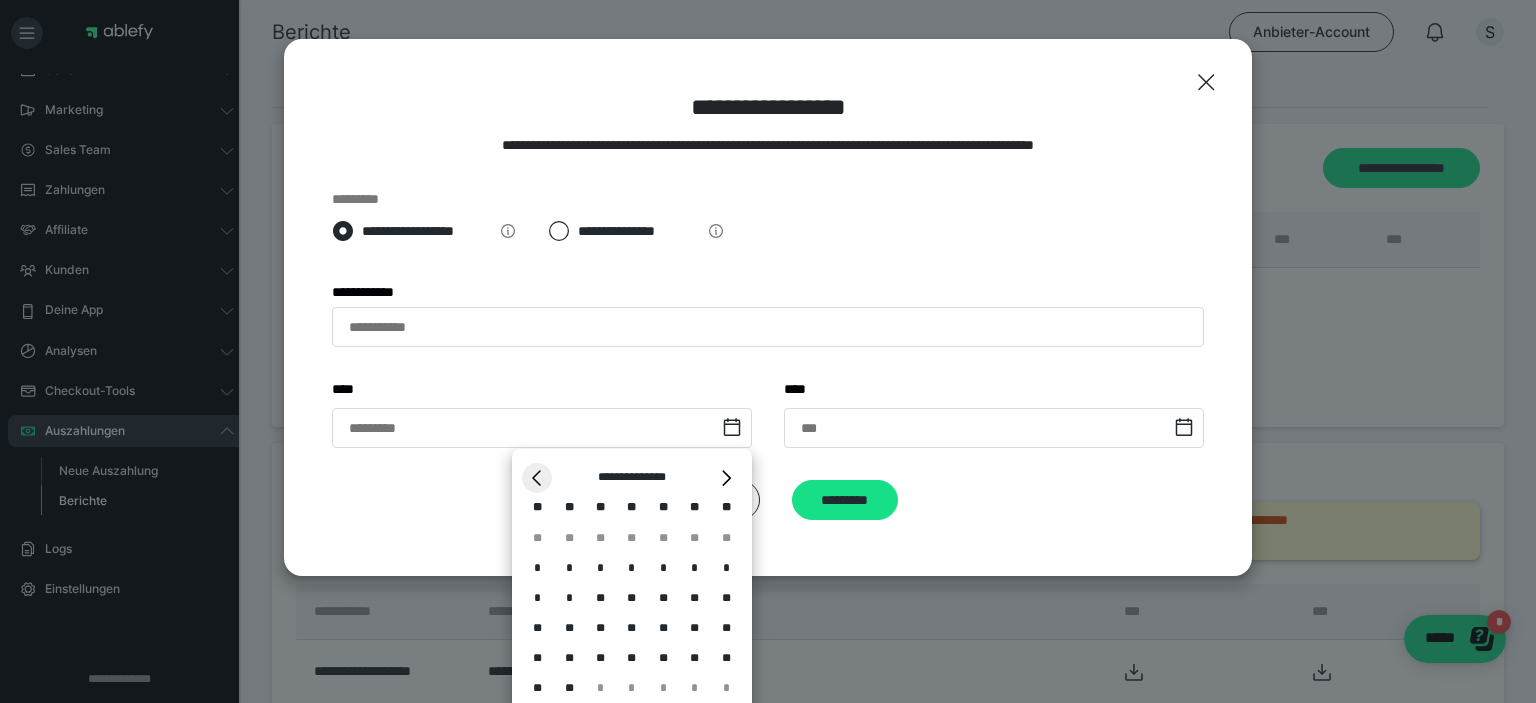 click on "*" at bounding box center [537, 478] 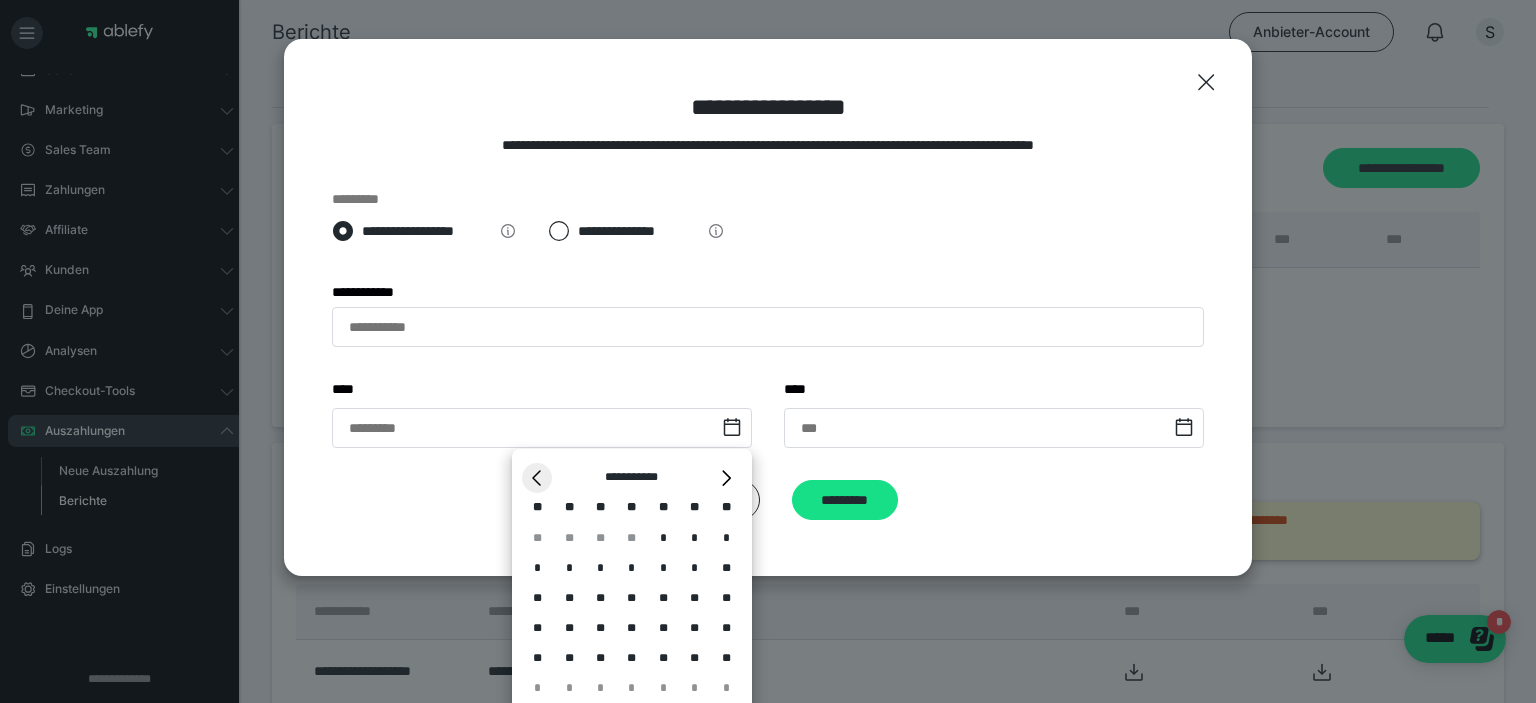 click on "*" at bounding box center (537, 478) 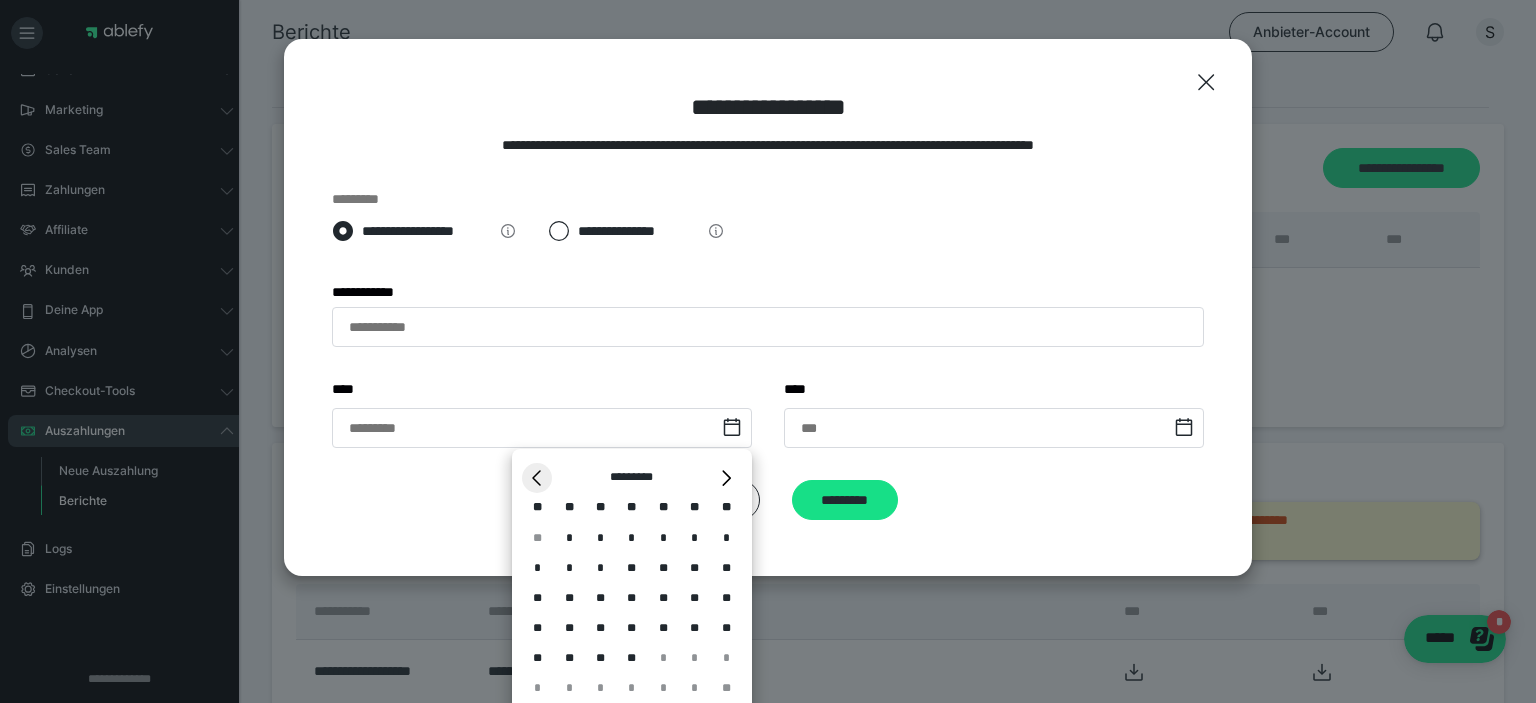 click on "*" at bounding box center [537, 478] 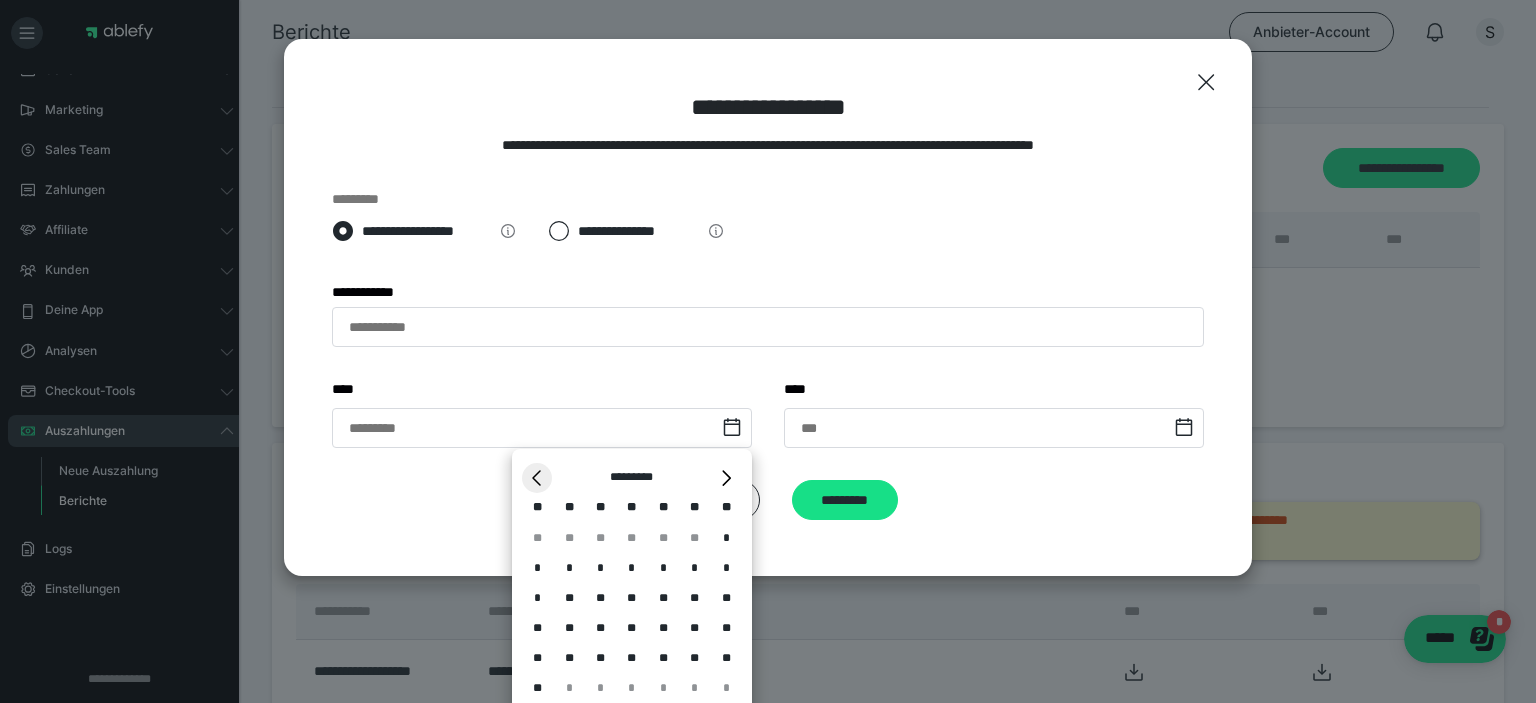 click on "*" at bounding box center [537, 478] 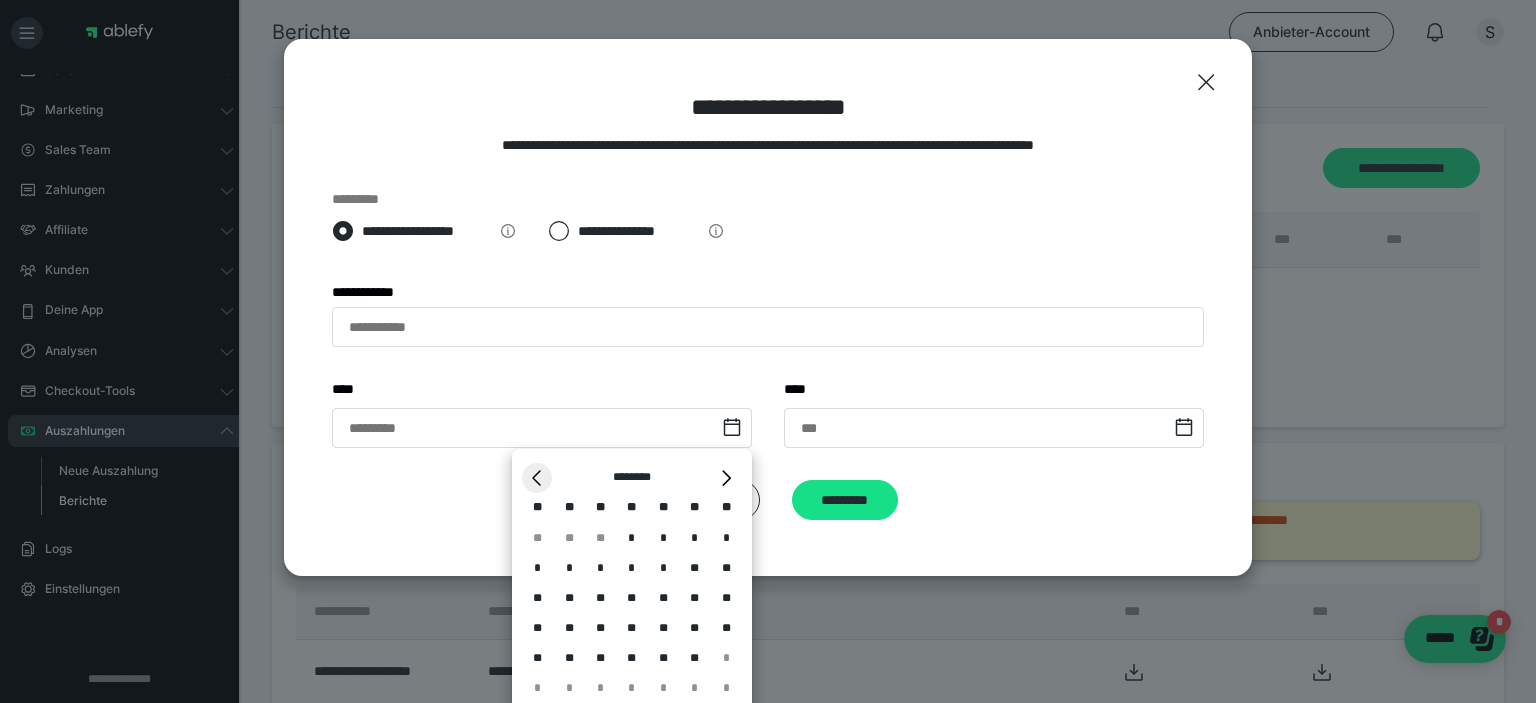 click on "*" at bounding box center [537, 478] 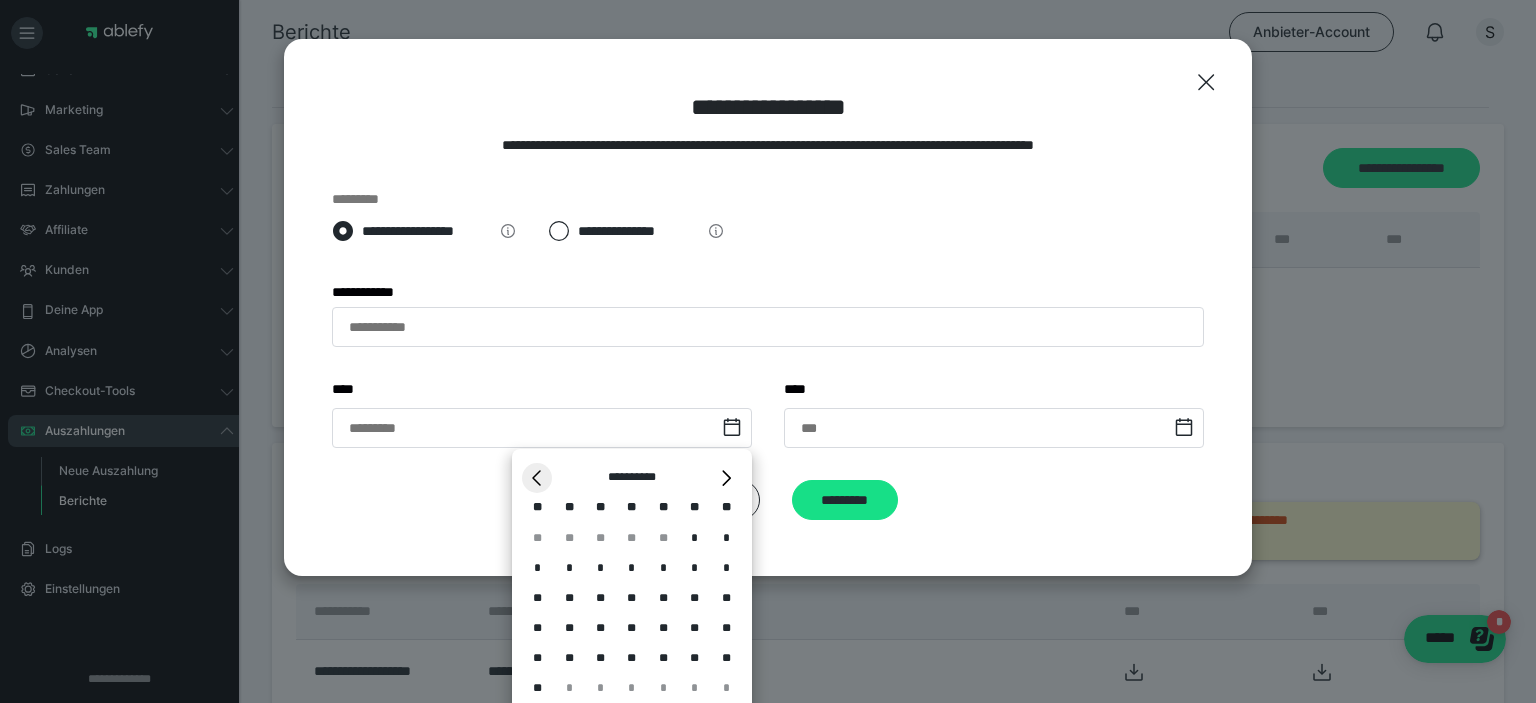 click on "*" at bounding box center [537, 478] 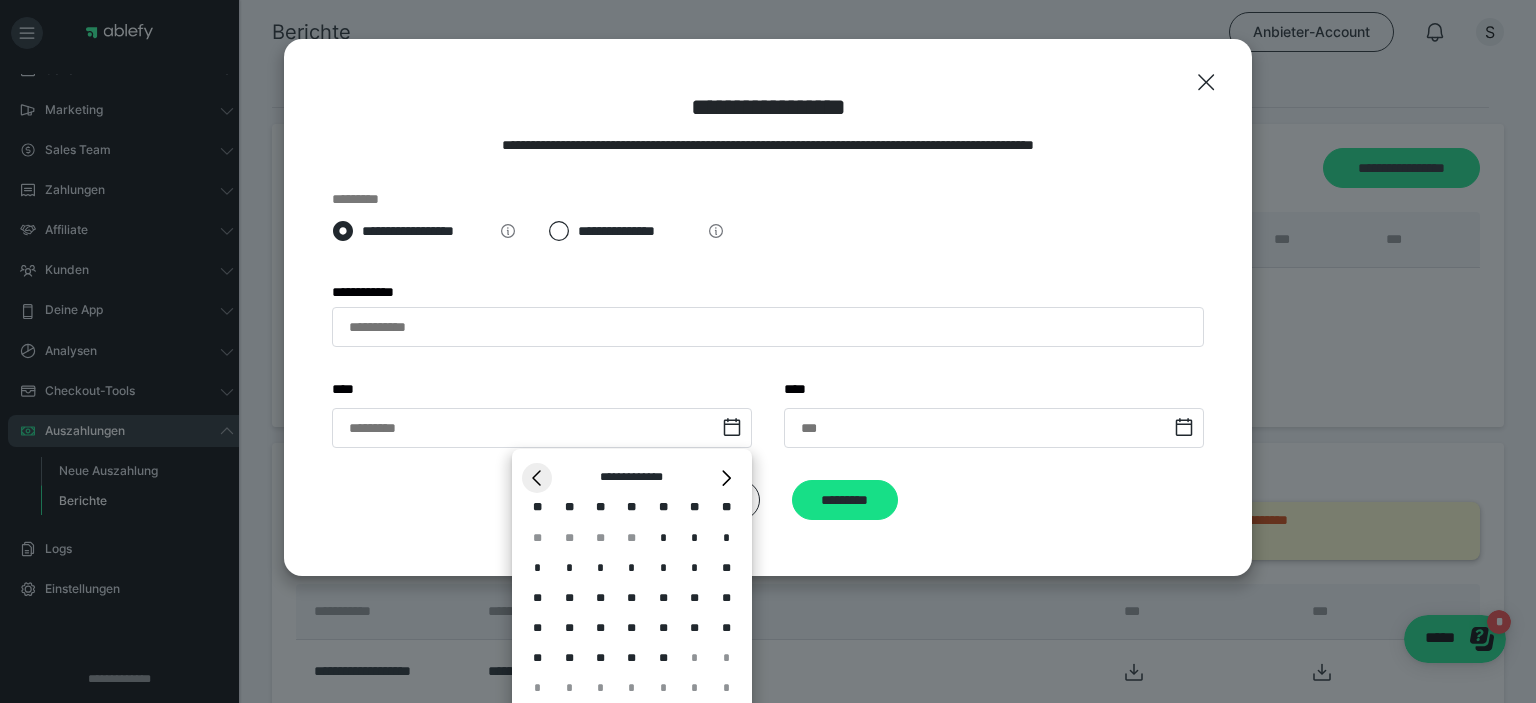 click on "*" at bounding box center (537, 478) 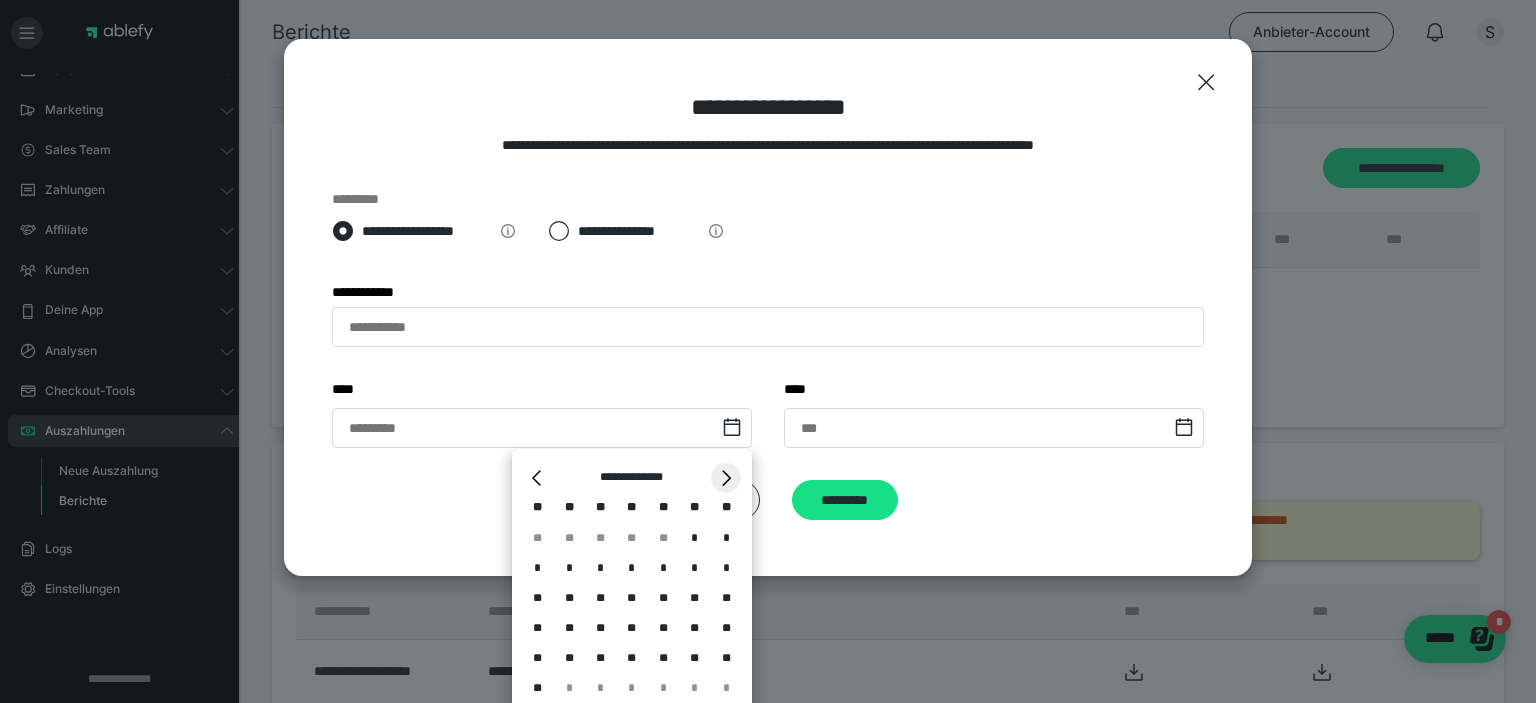 click on "*" at bounding box center (726, 478) 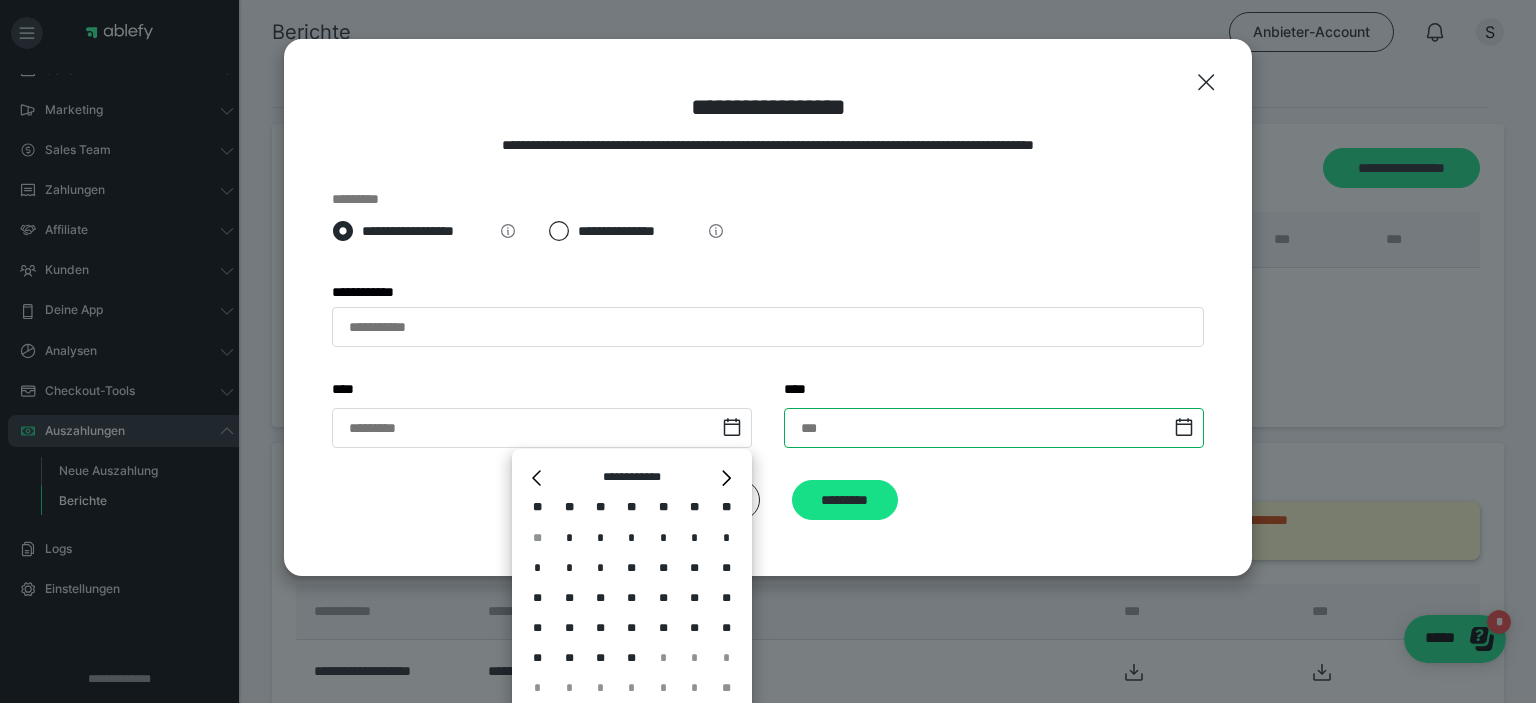 click at bounding box center [994, 428] 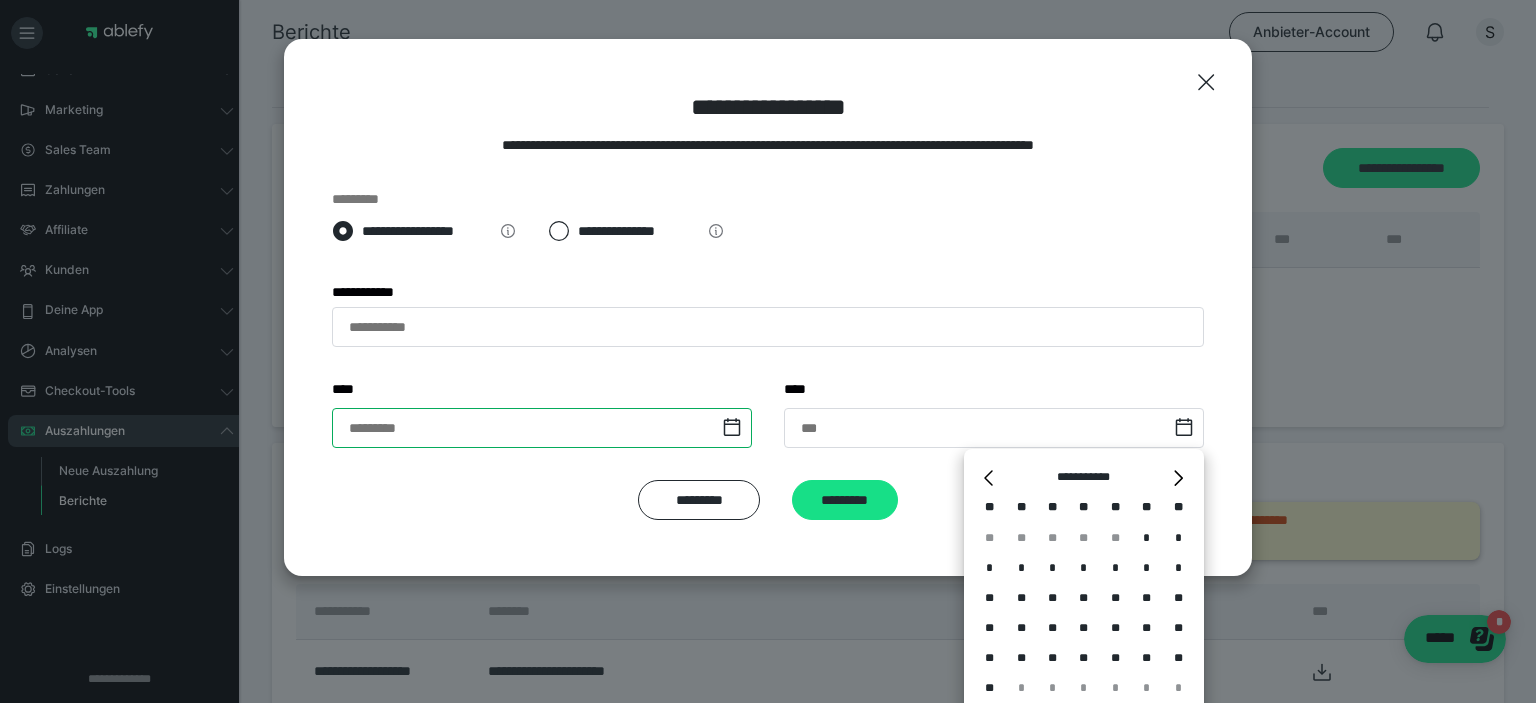 click at bounding box center [542, 428] 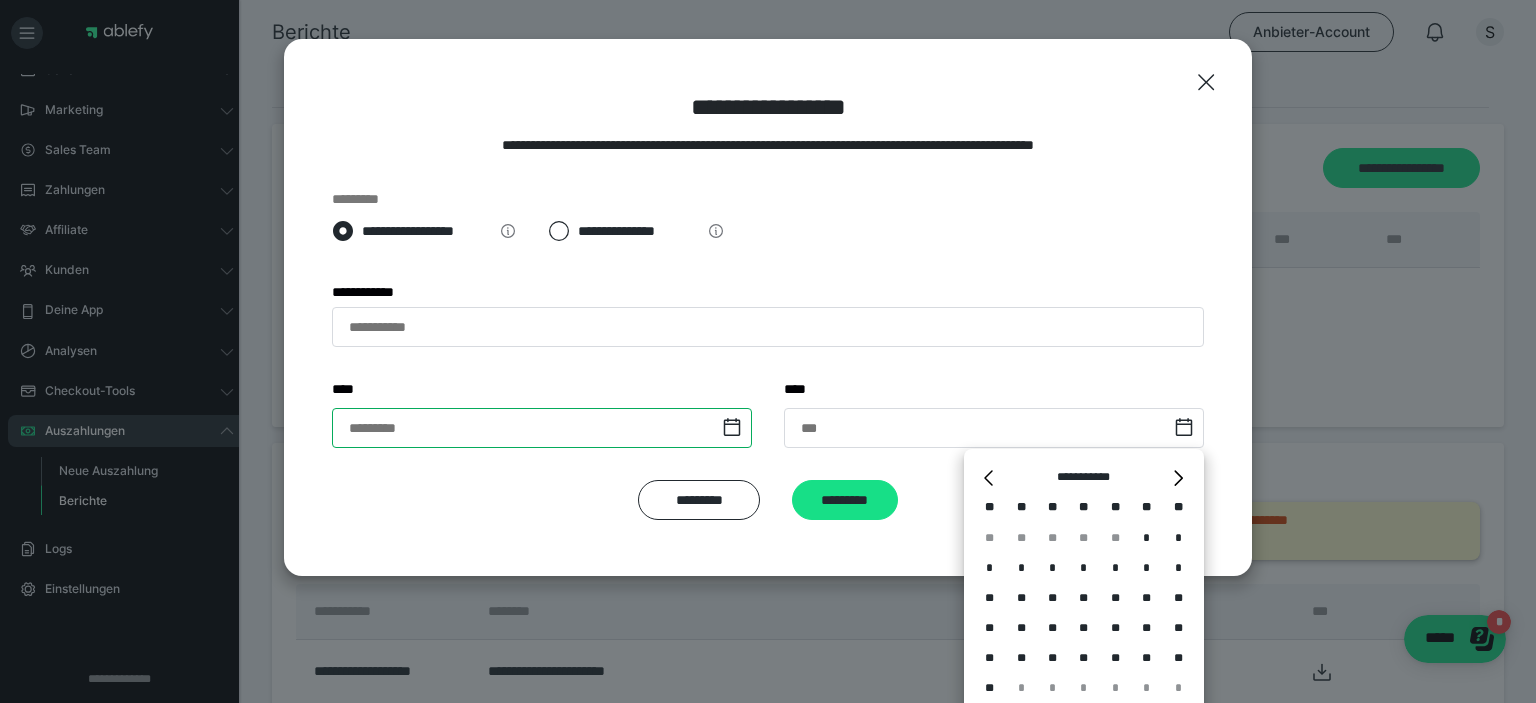 scroll, scrollTop: 7, scrollLeft: 0, axis: vertical 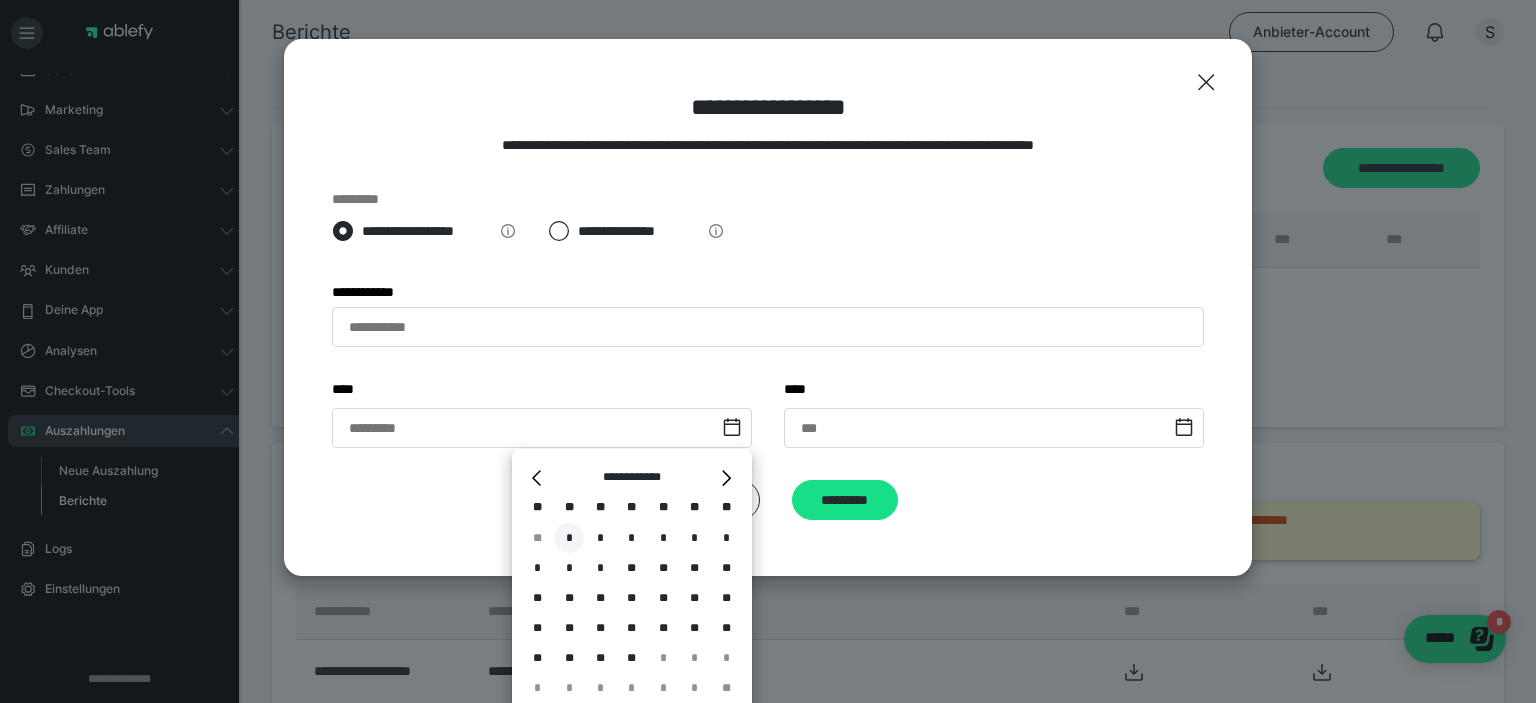 click on "*" at bounding box center (569, 538) 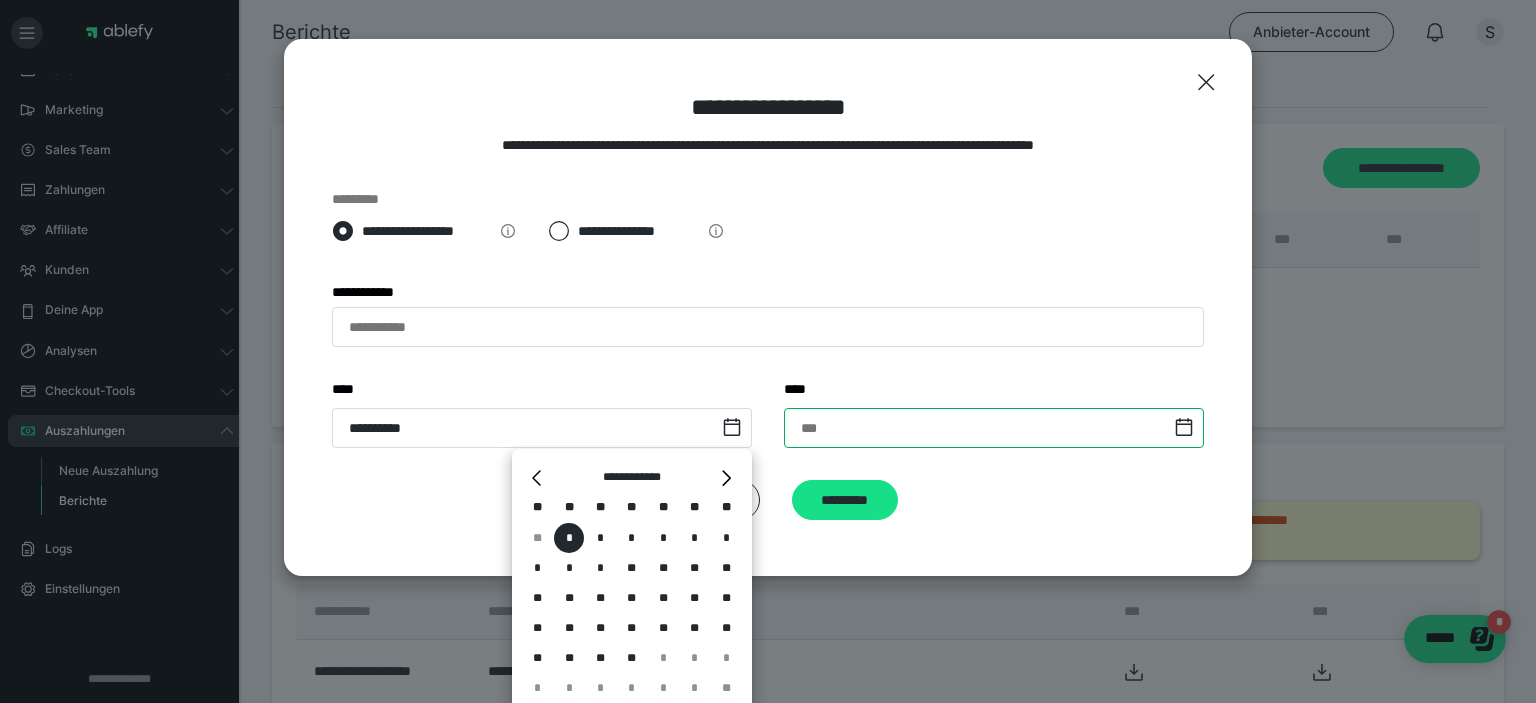 click at bounding box center [994, 428] 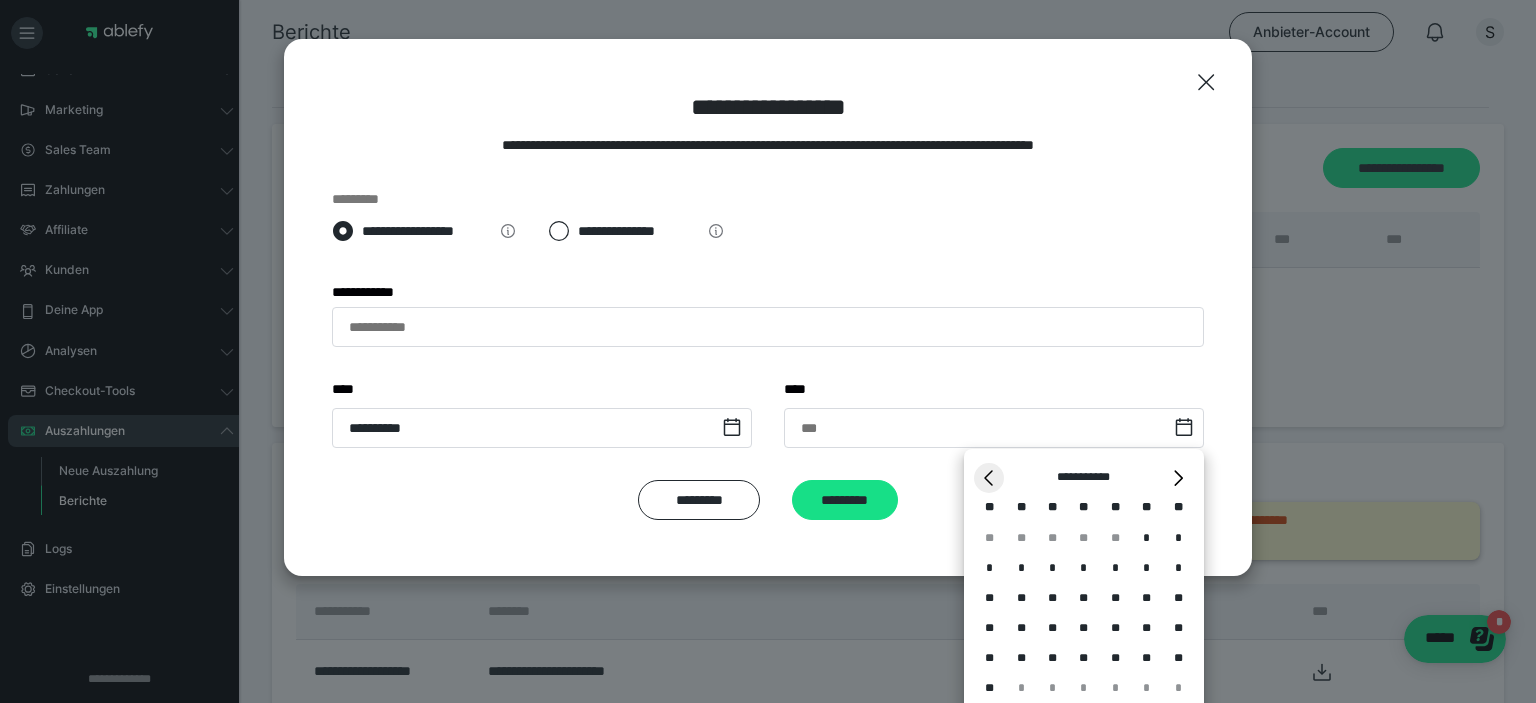 click on "*" at bounding box center [989, 478] 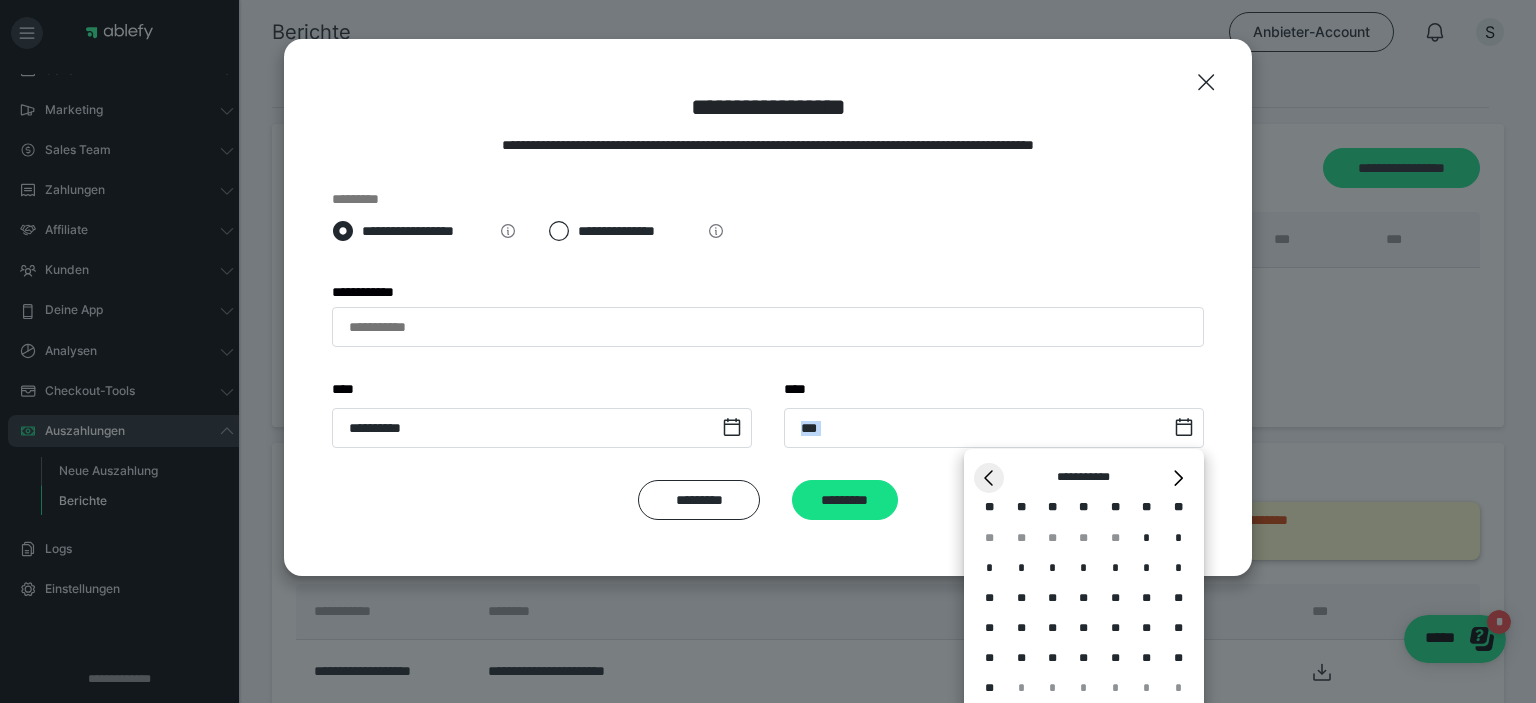 click on "*" at bounding box center [989, 478] 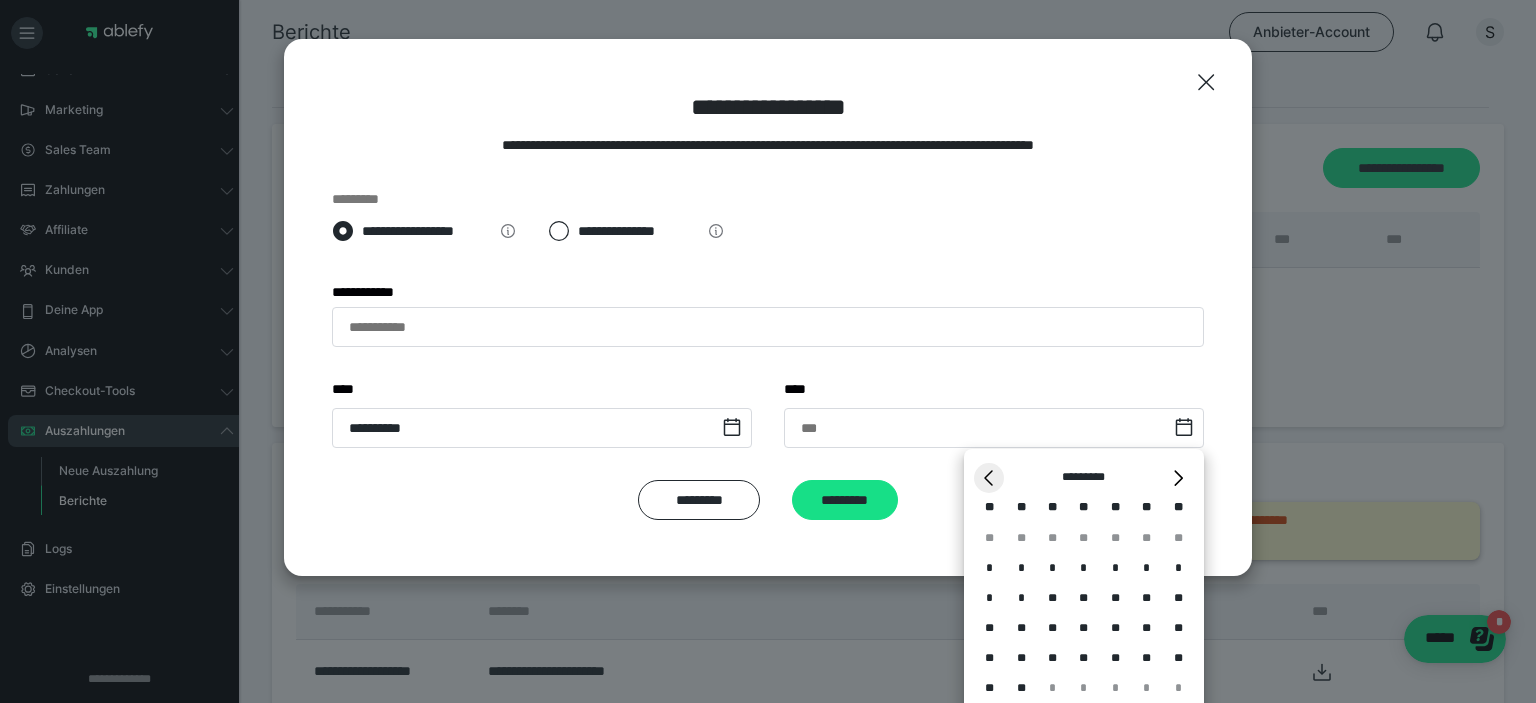 click on "*" at bounding box center [989, 478] 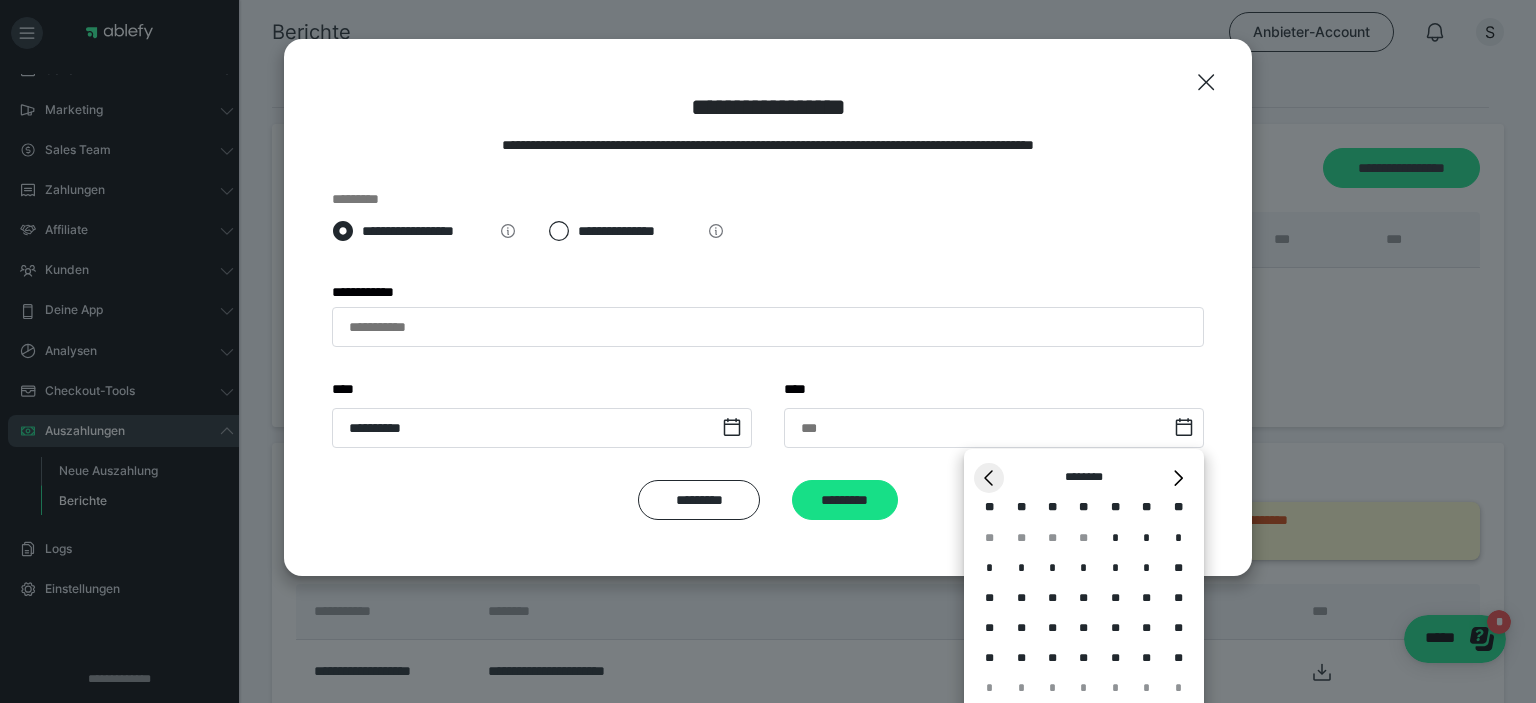 click on "*" at bounding box center (989, 478) 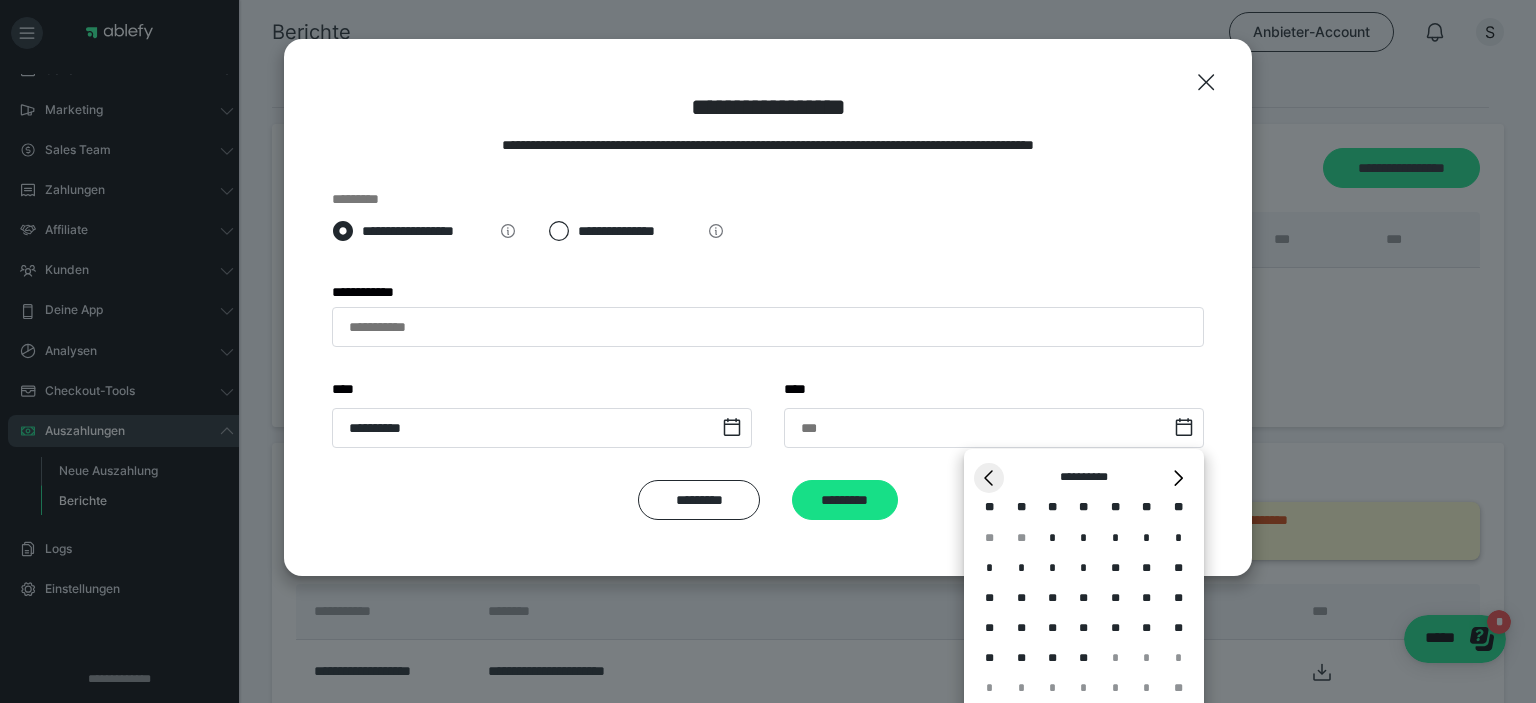 click on "*" at bounding box center [989, 478] 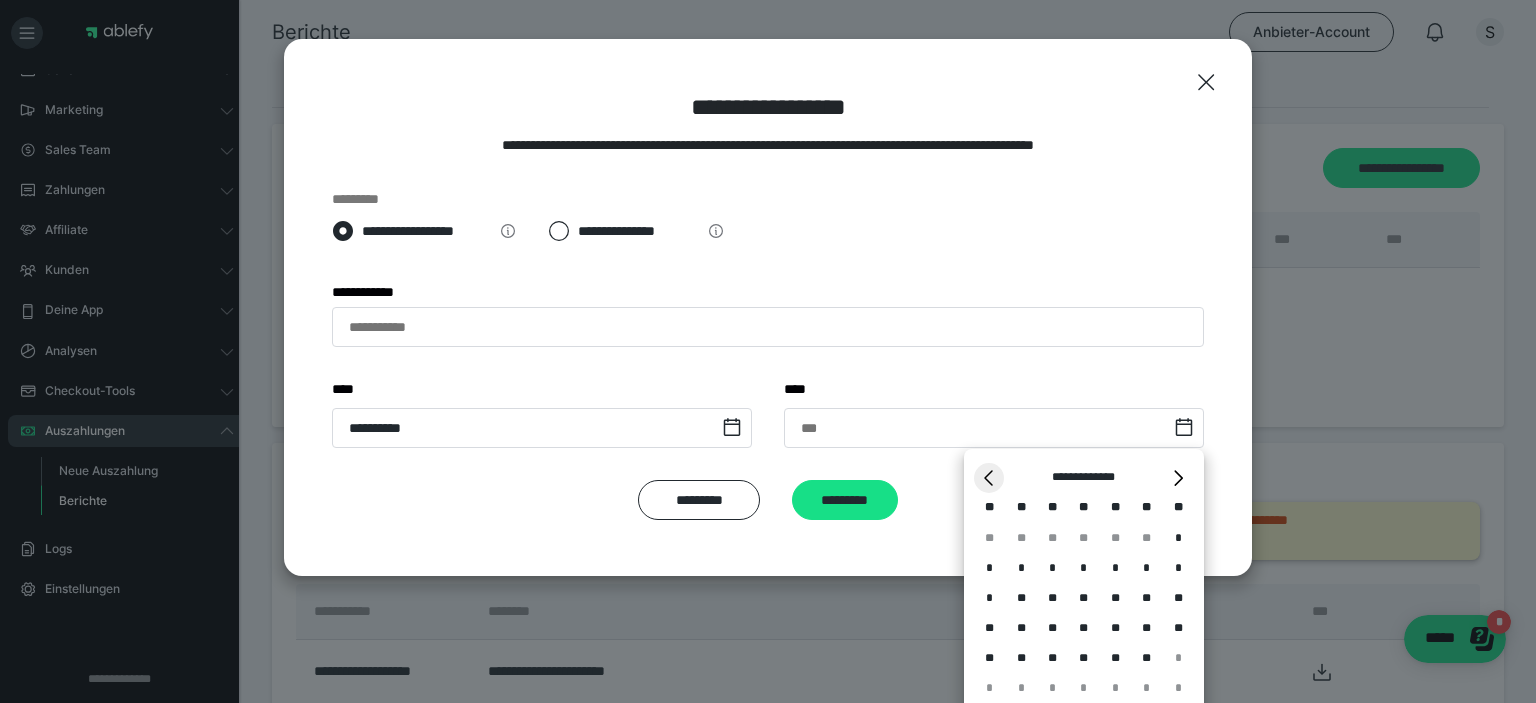 click on "*" at bounding box center (989, 478) 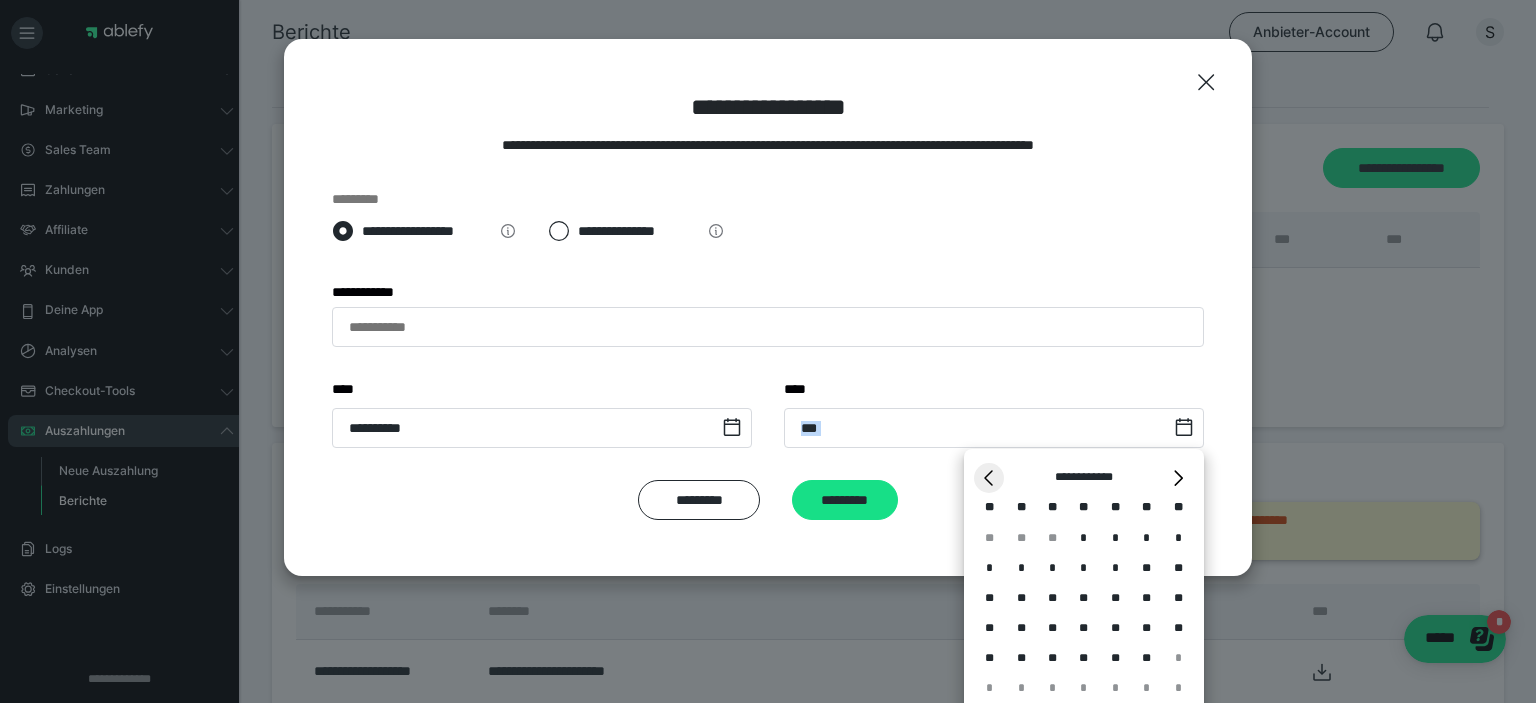 click on "*" at bounding box center [989, 478] 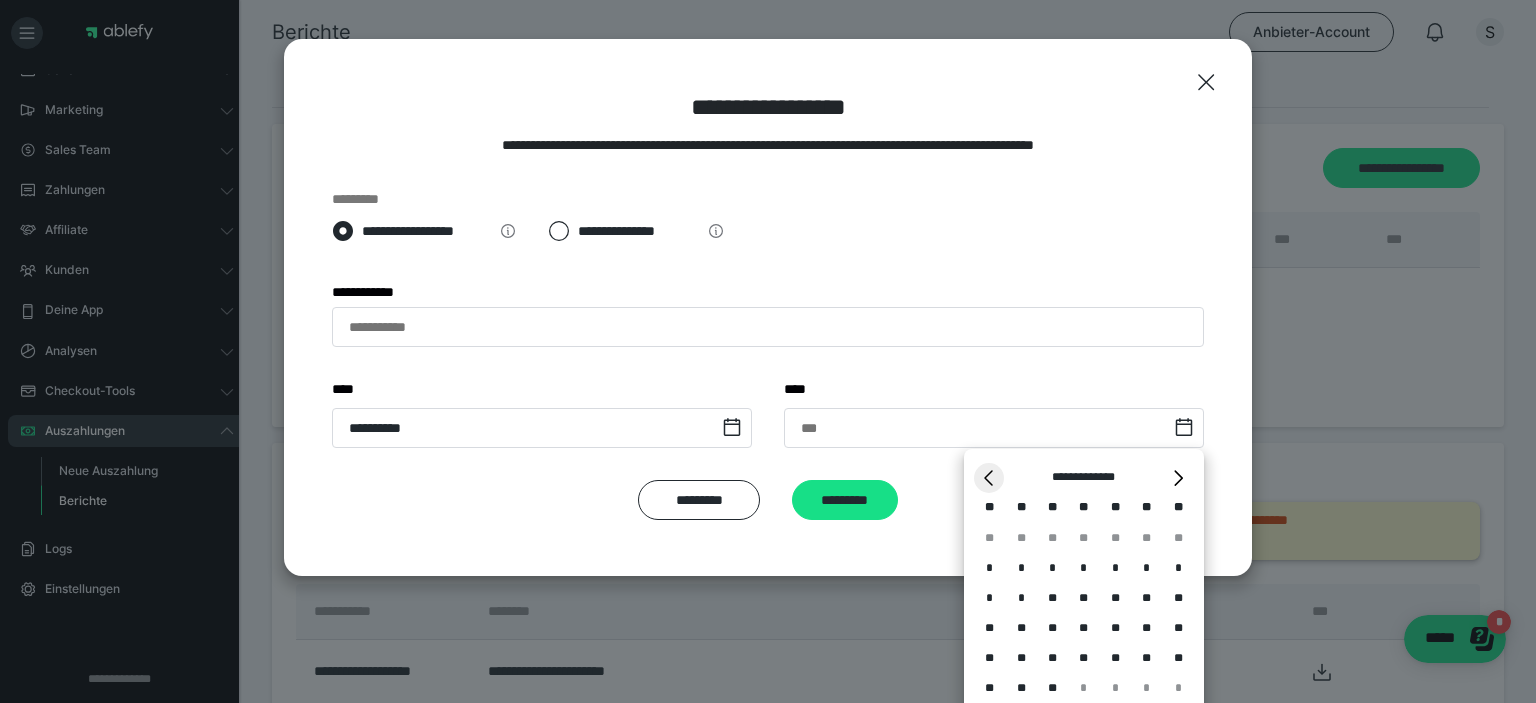 click on "*" at bounding box center (989, 478) 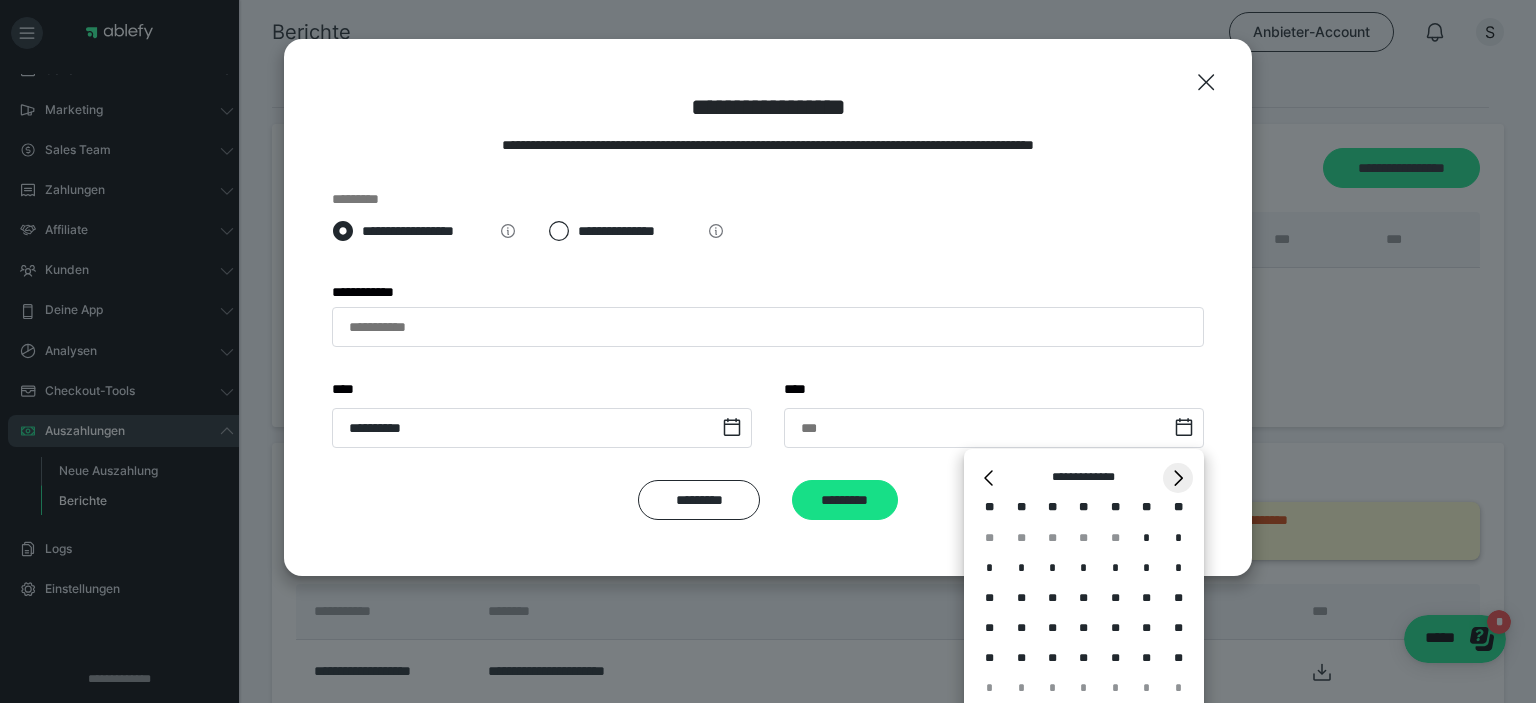 click on "*" at bounding box center [1178, 478] 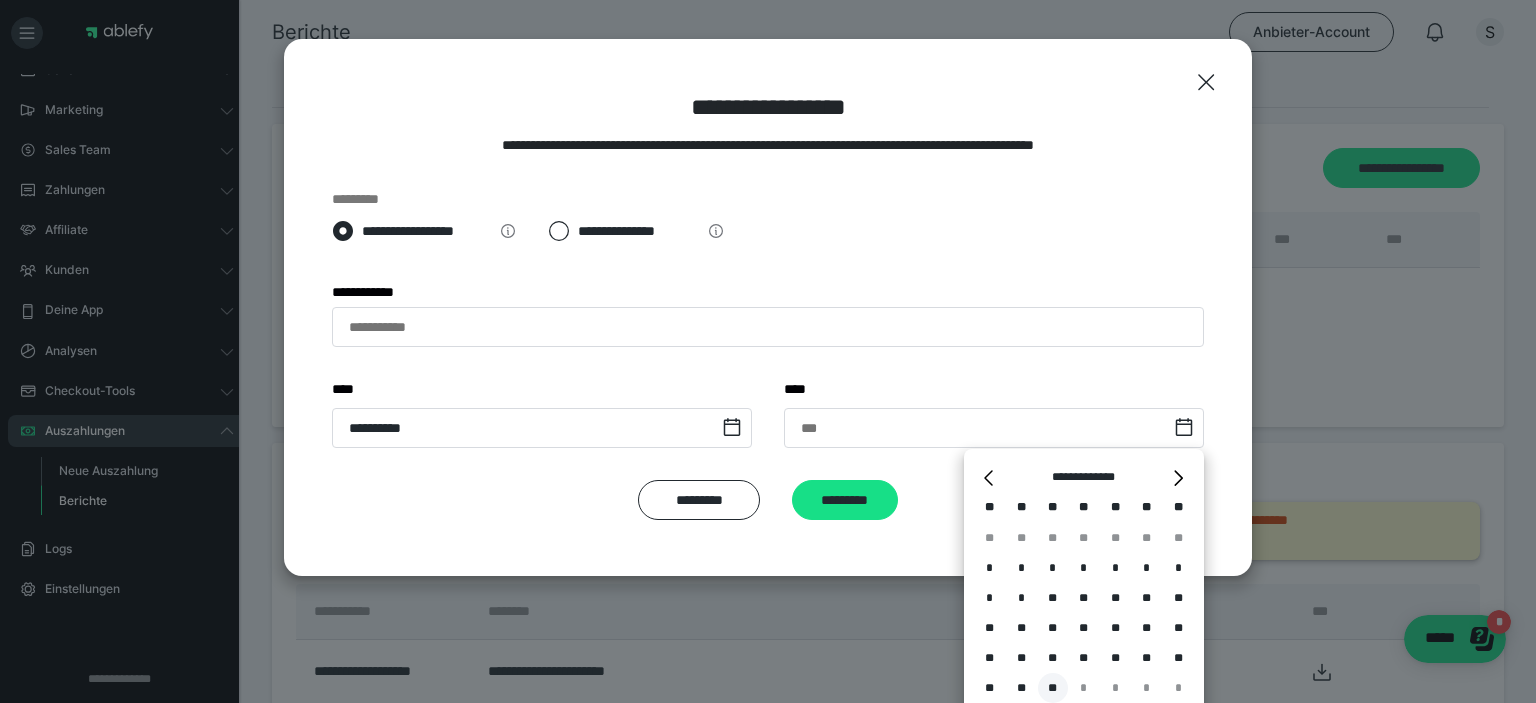 click on "**" at bounding box center [1053, 688] 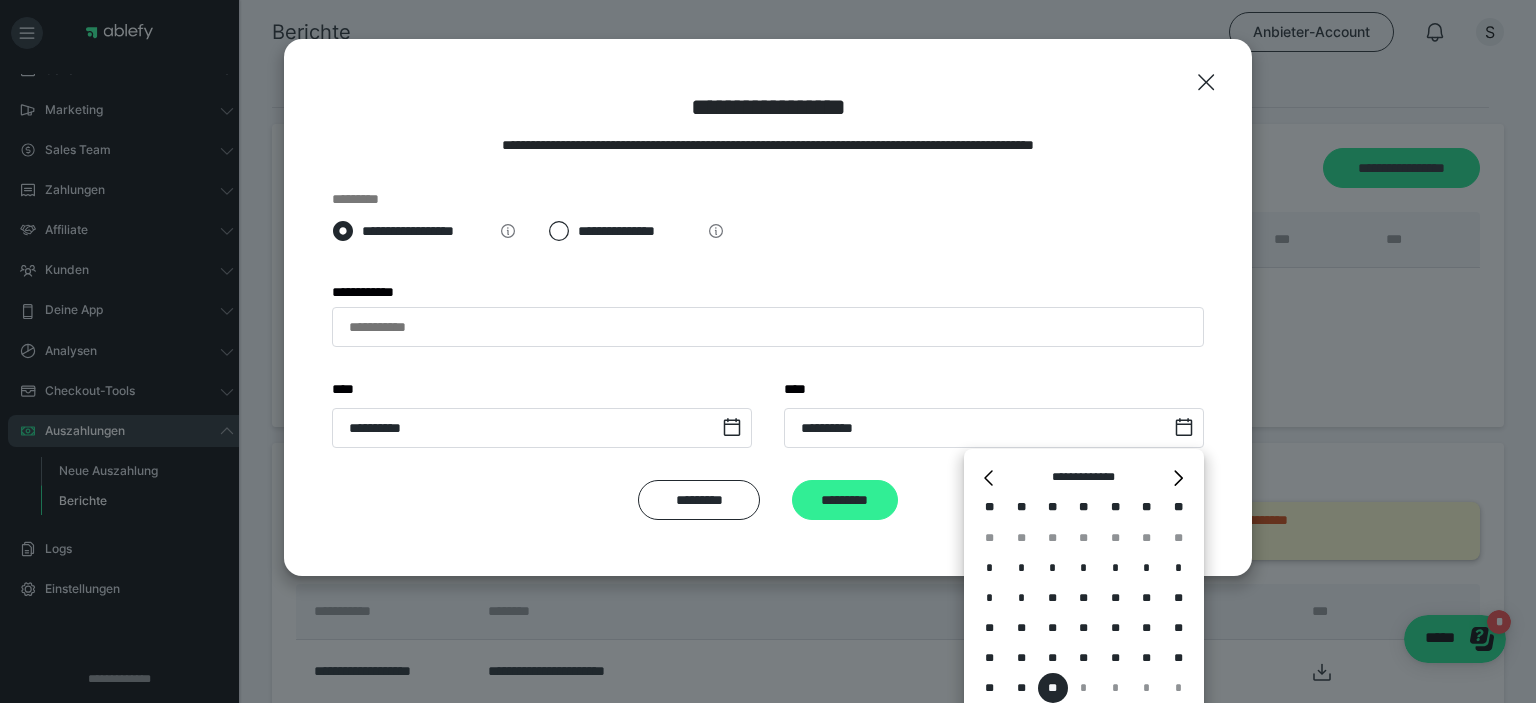 click on "*********" at bounding box center [845, 500] 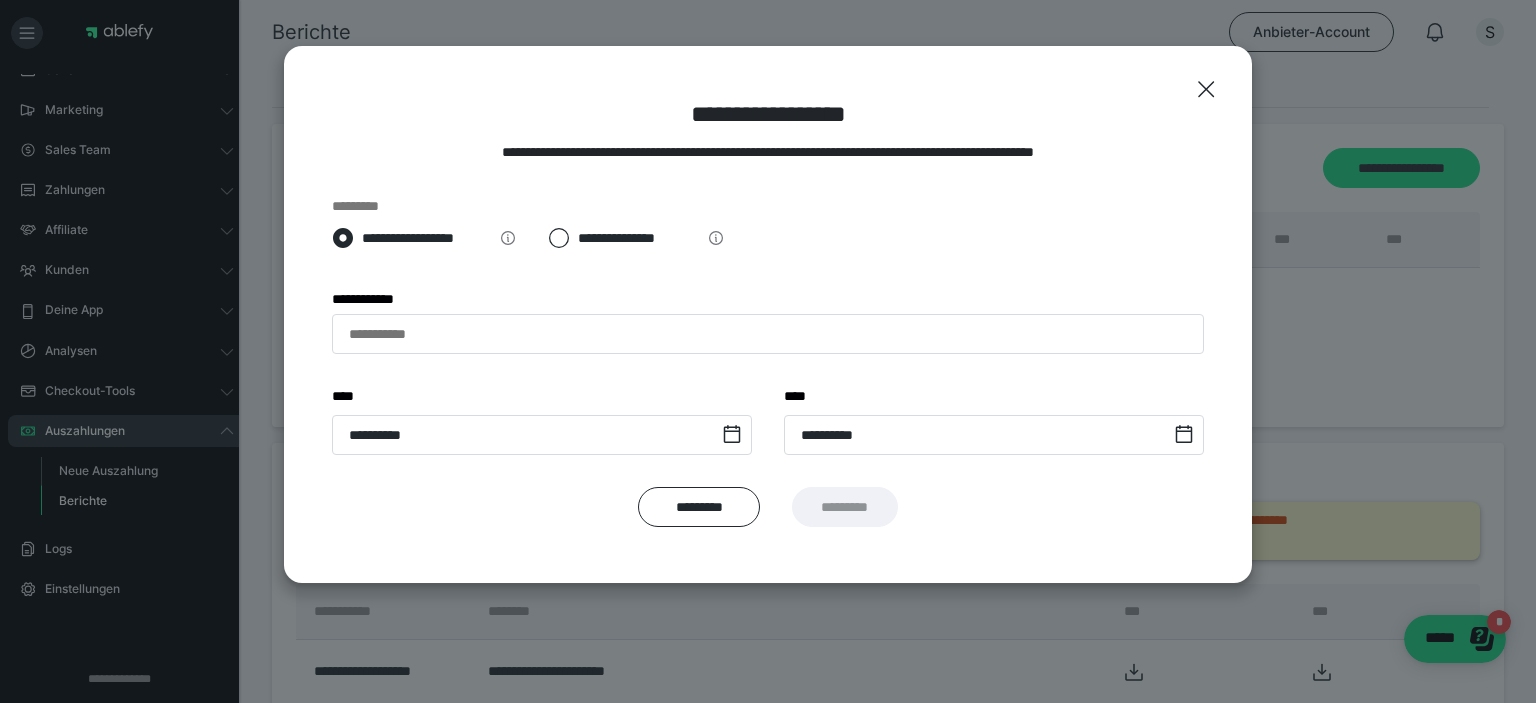 scroll, scrollTop: 0, scrollLeft: 0, axis: both 